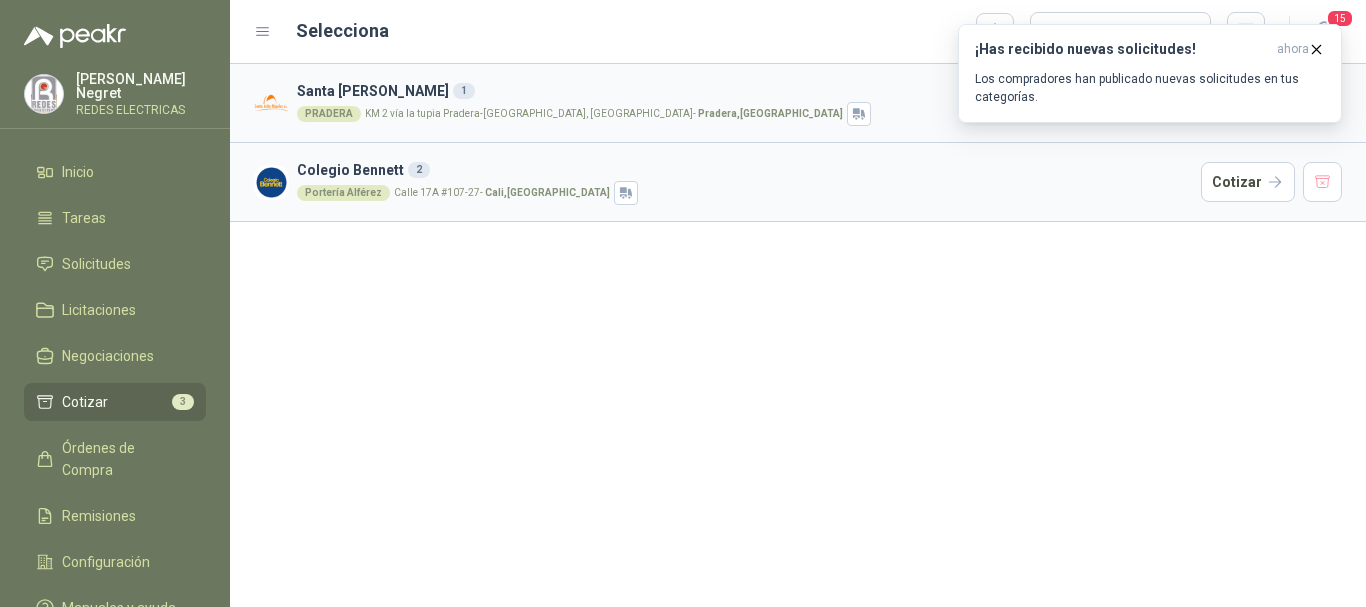 scroll, scrollTop: 0, scrollLeft: 0, axis: both 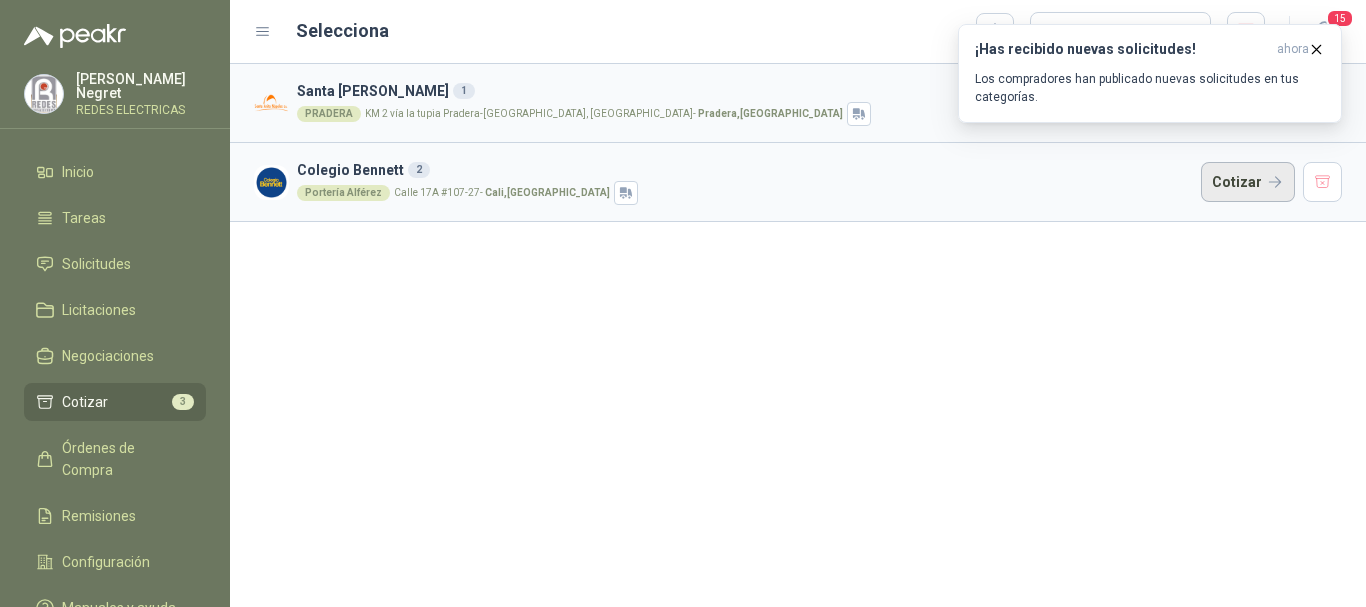 click on "Cotizar" at bounding box center (1248, 182) 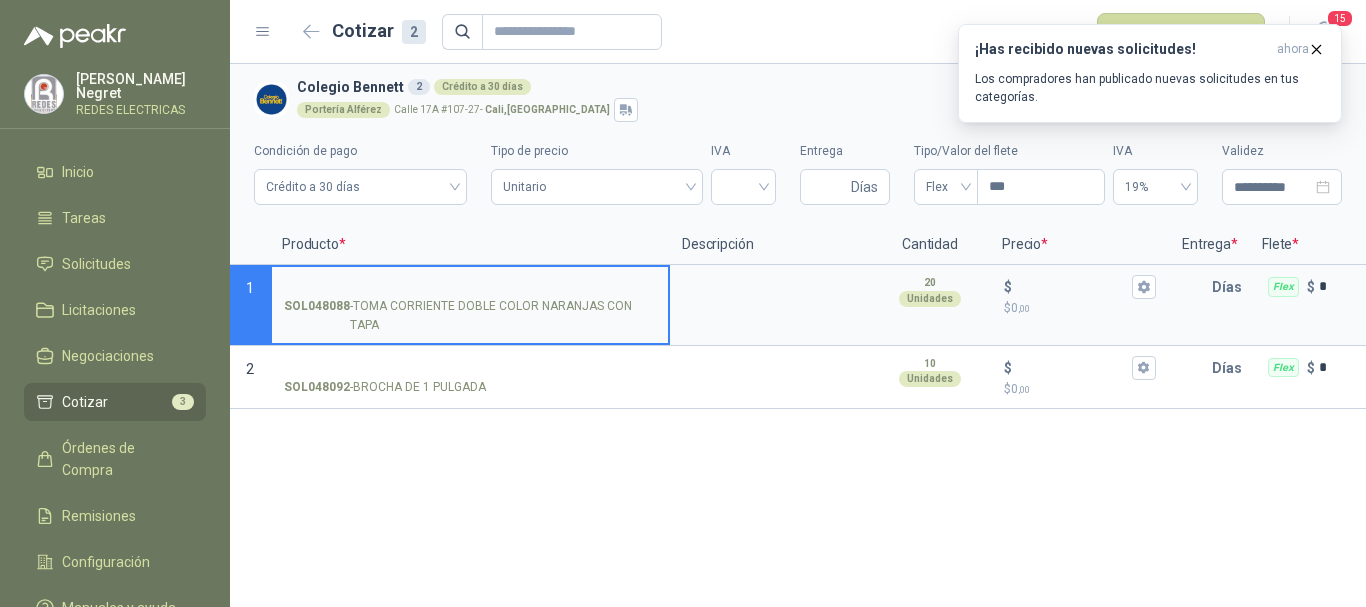 click on "SOL048088  -  TOMA CORRIENTE DOBLE COLOR NARANJAS CON TAPA" at bounding box center (470, 287) 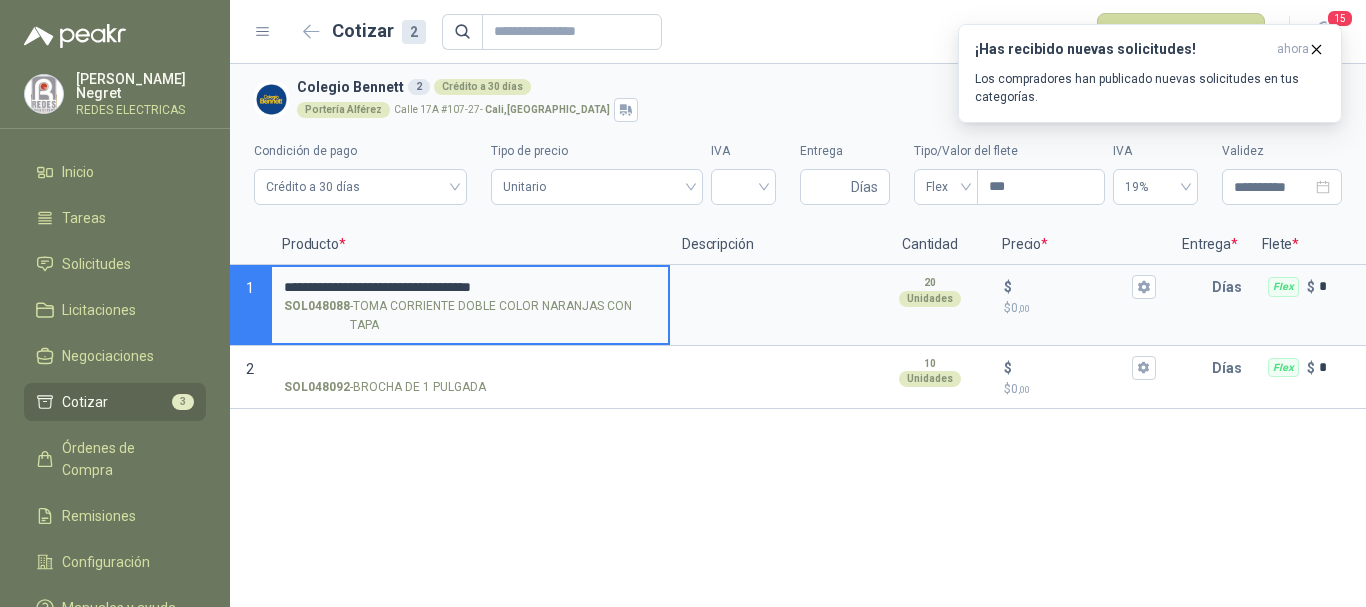 type 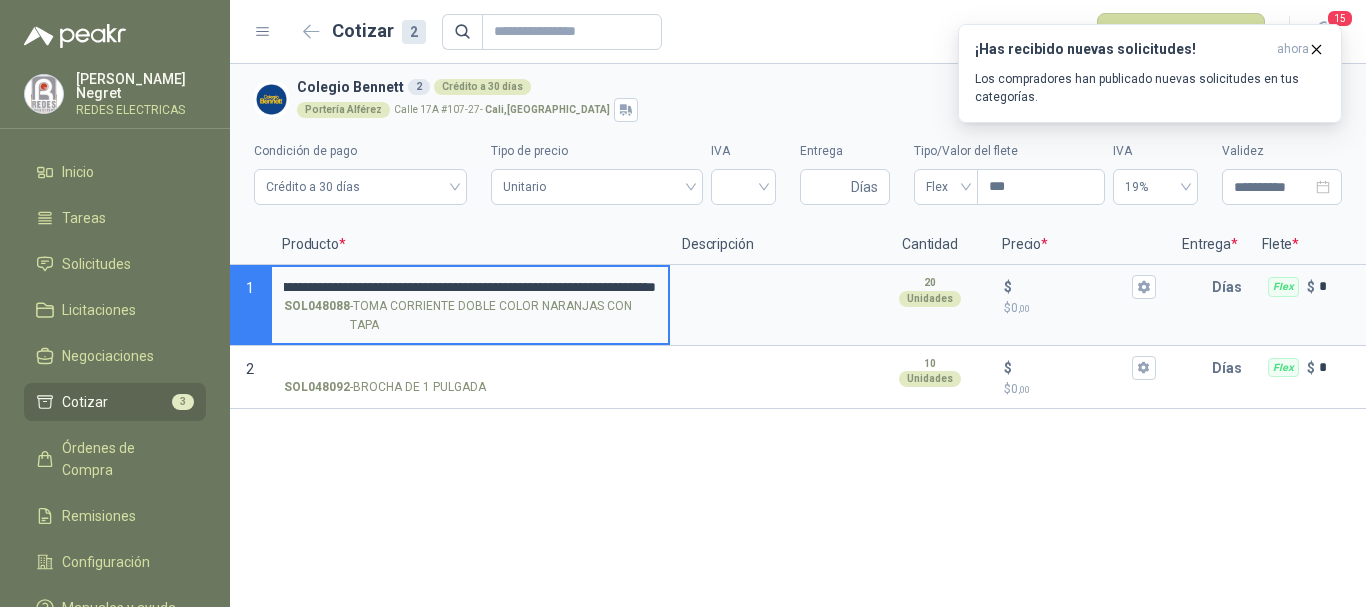 scroll, scrollTop: 0, scrollLeft: 337, axis: horizontal 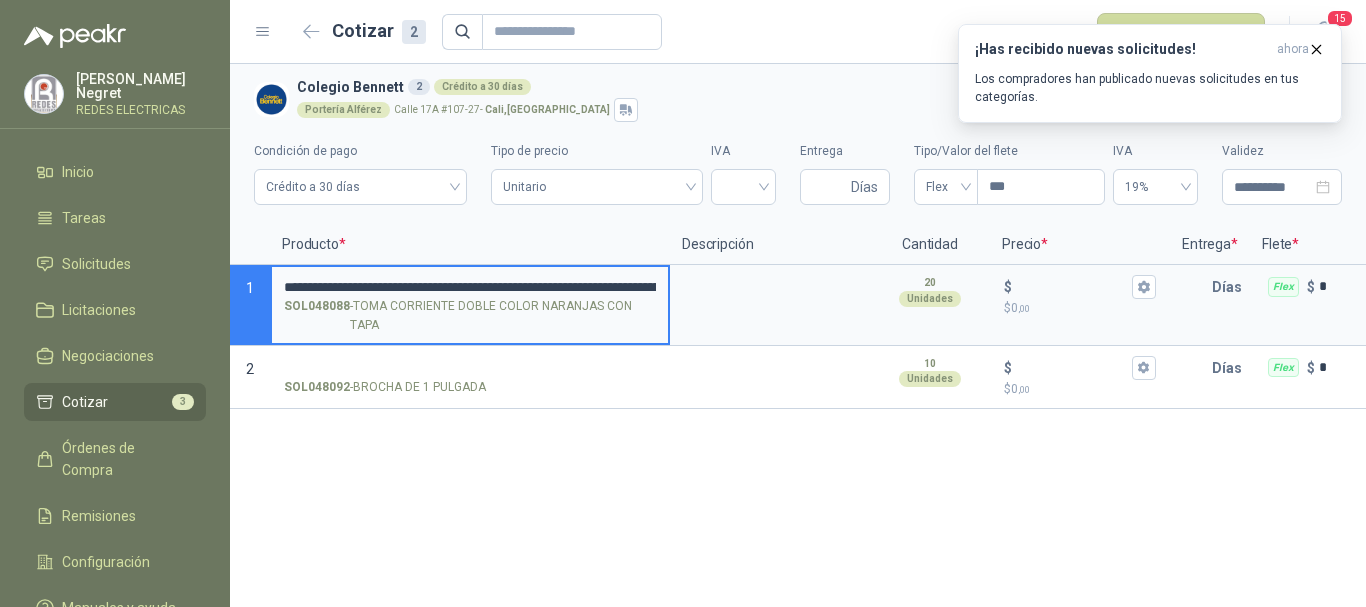 drag, startPoint x: 624, startPoint y: 285, endPoint x: 211, endPoint y: 277, distance: 413.07748 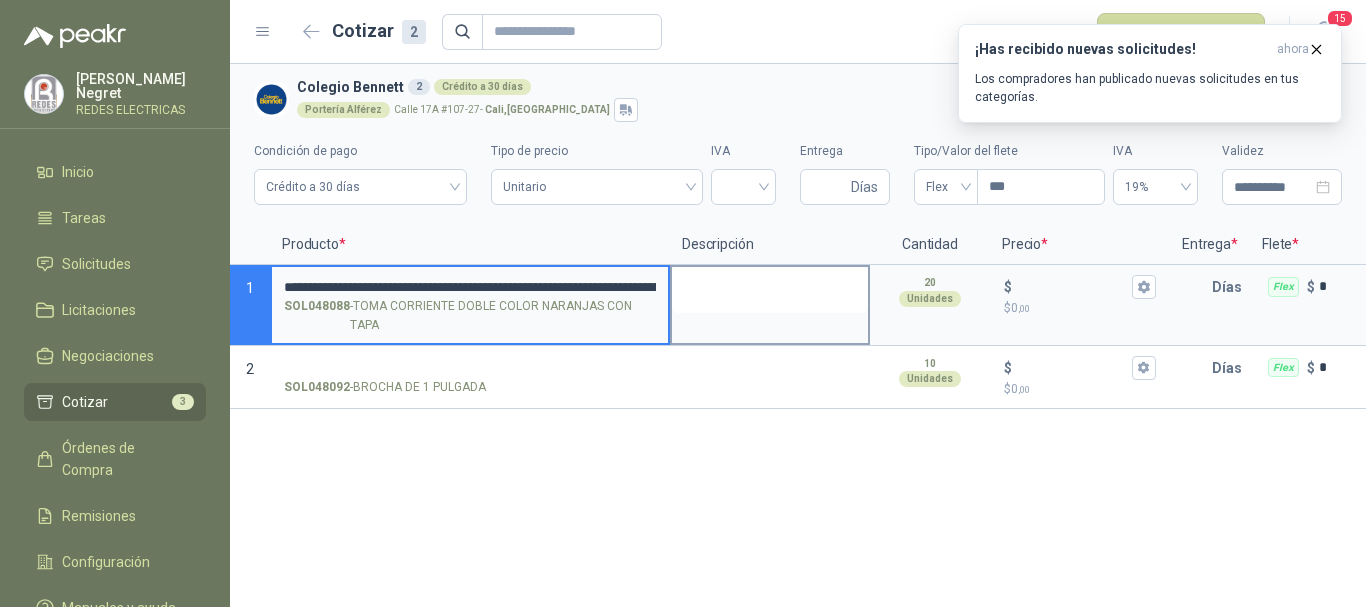 type on "**********" 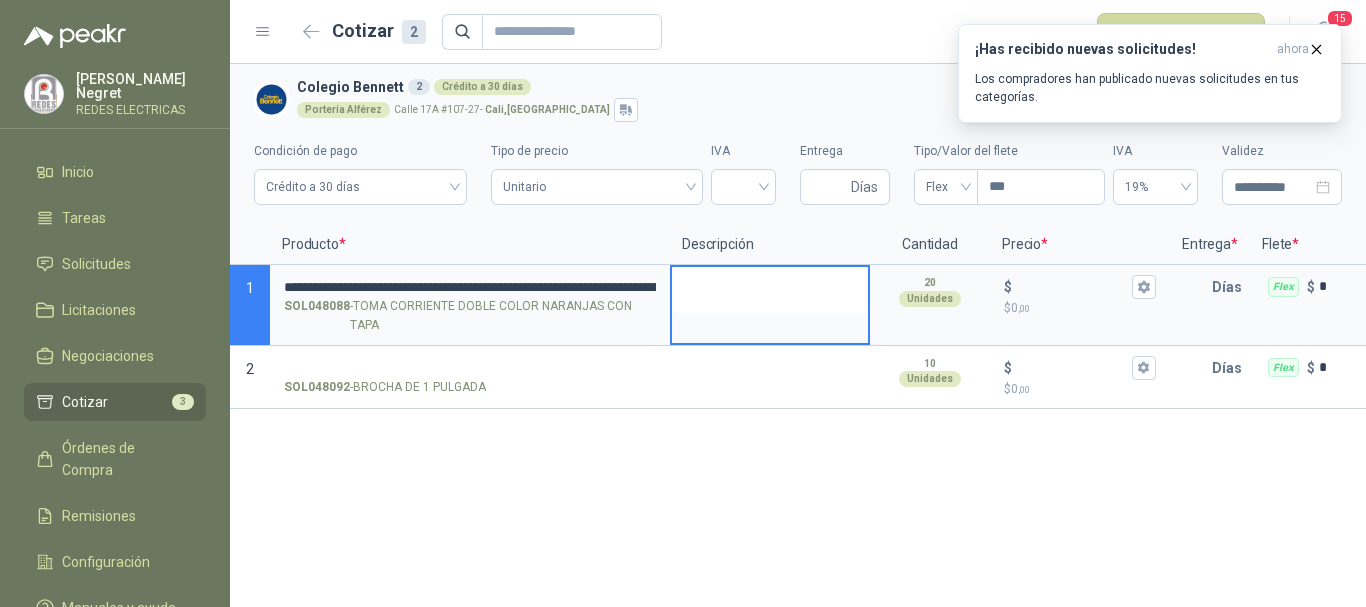 click at bounding box center [770, 290] 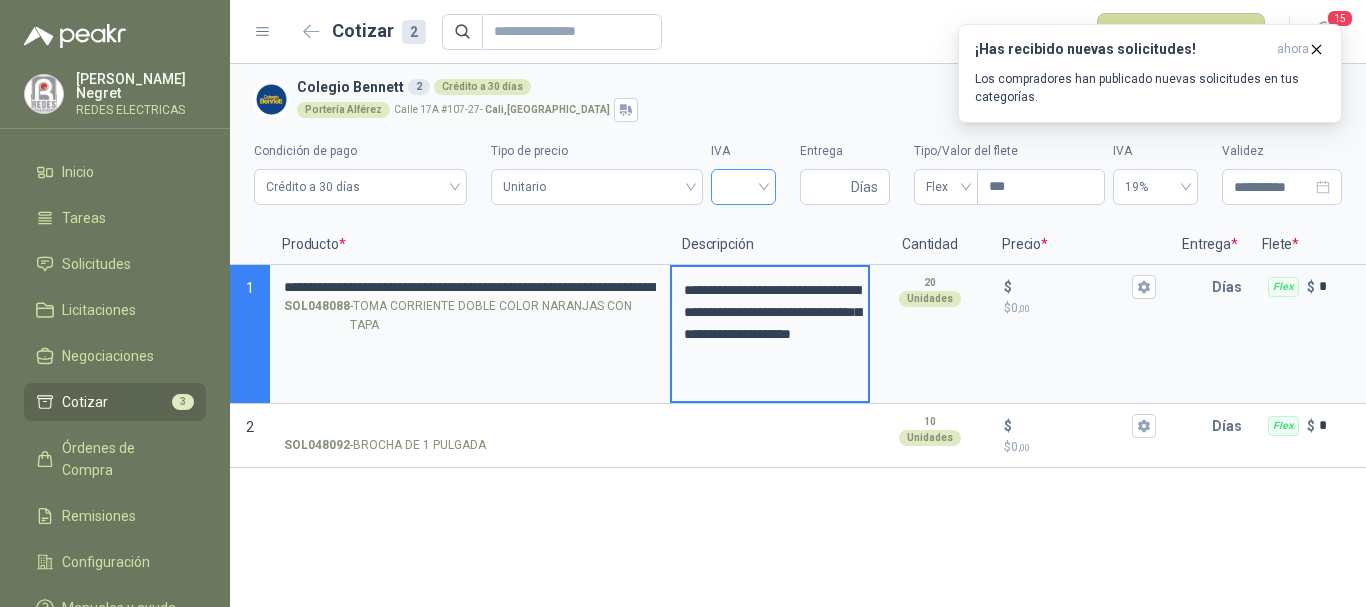 click at bounding box center (743, 185) 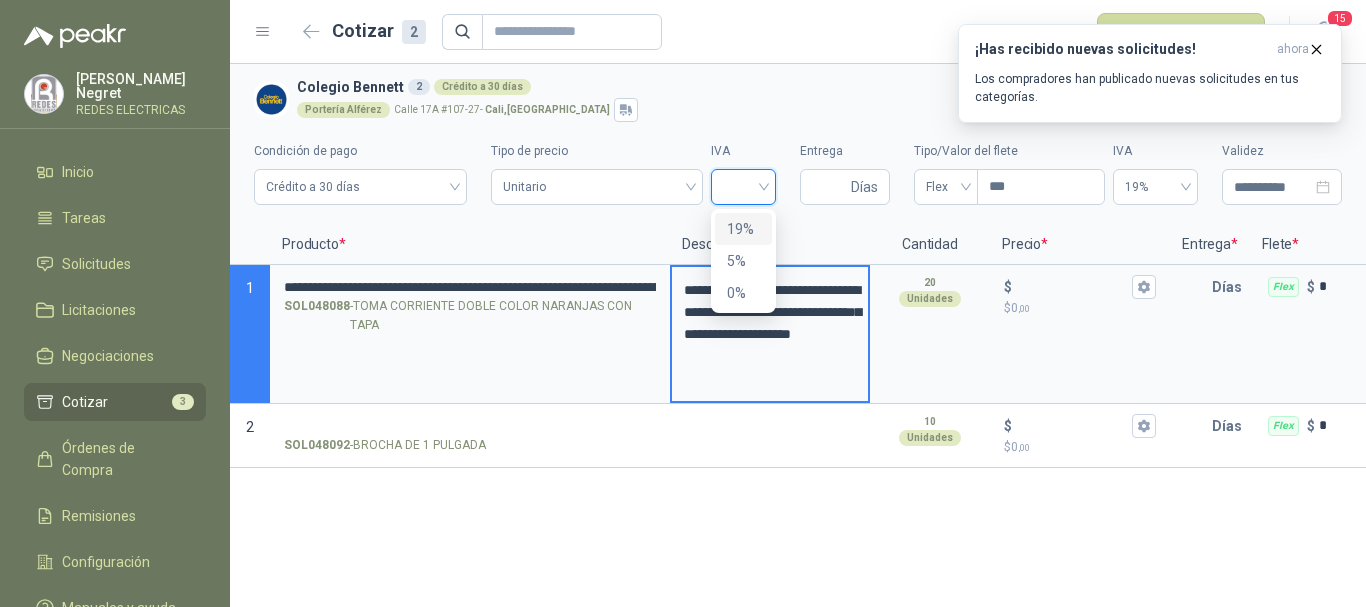 click on "19%" at bounding box center (743, 229) 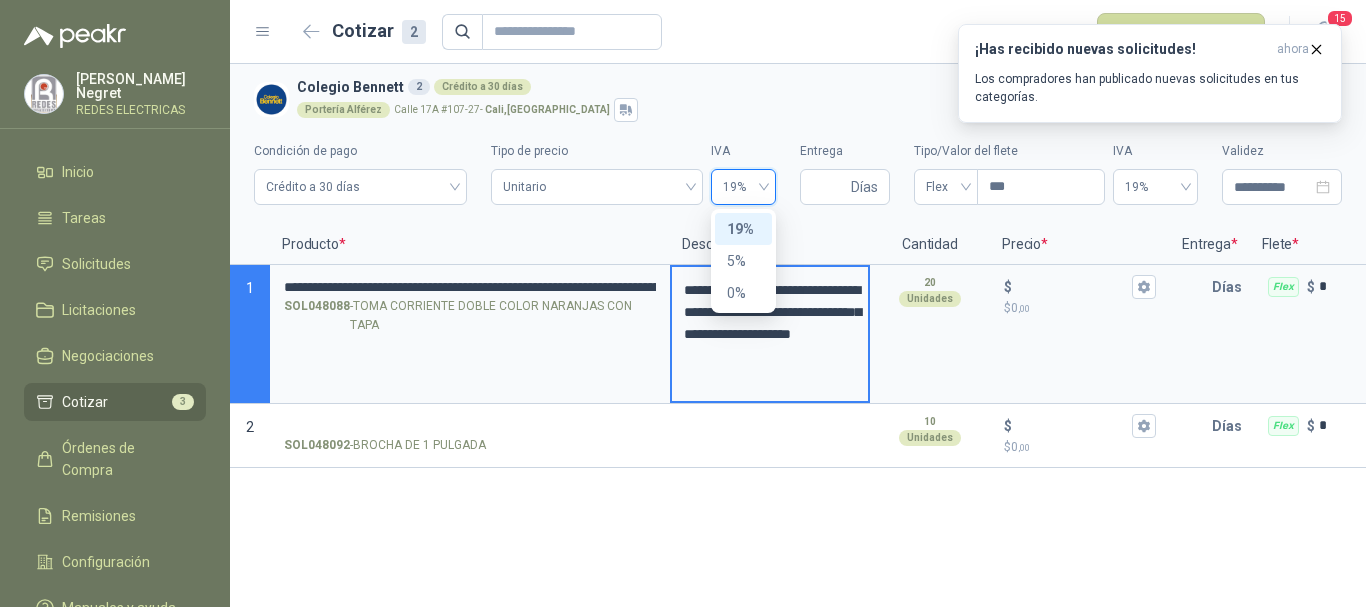 type 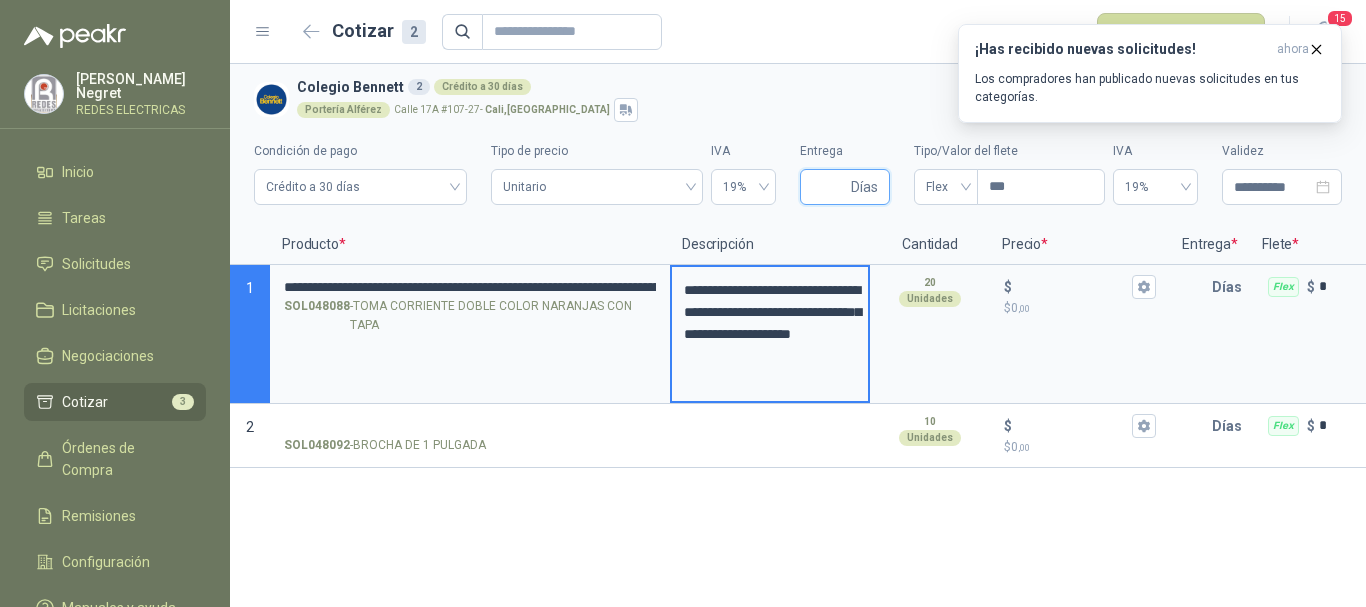 click on "Entrega" at bounding box center (829, 187) 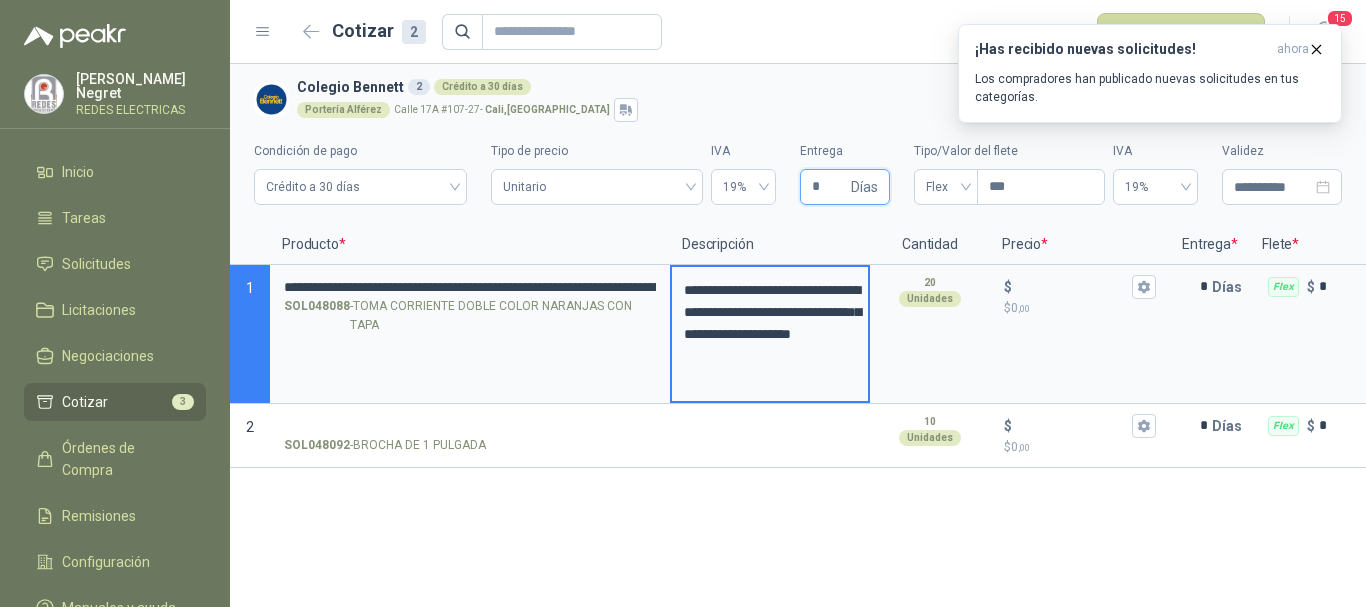 type 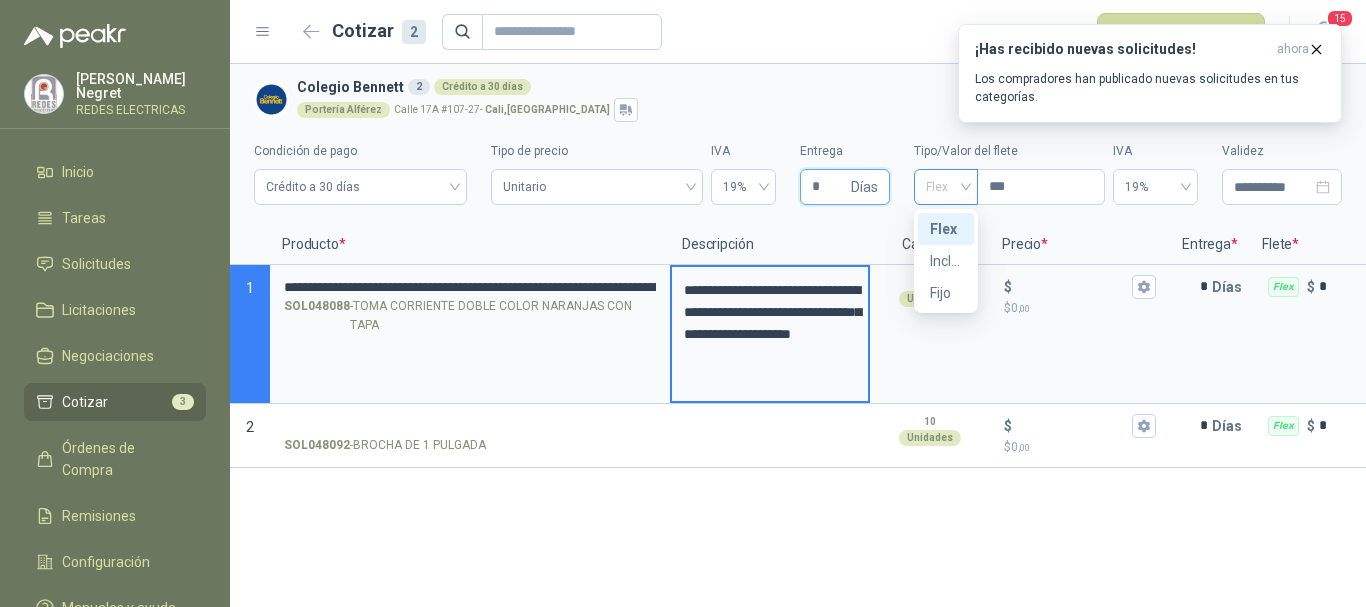 click on "Flex" at bounding box center (946, 187) 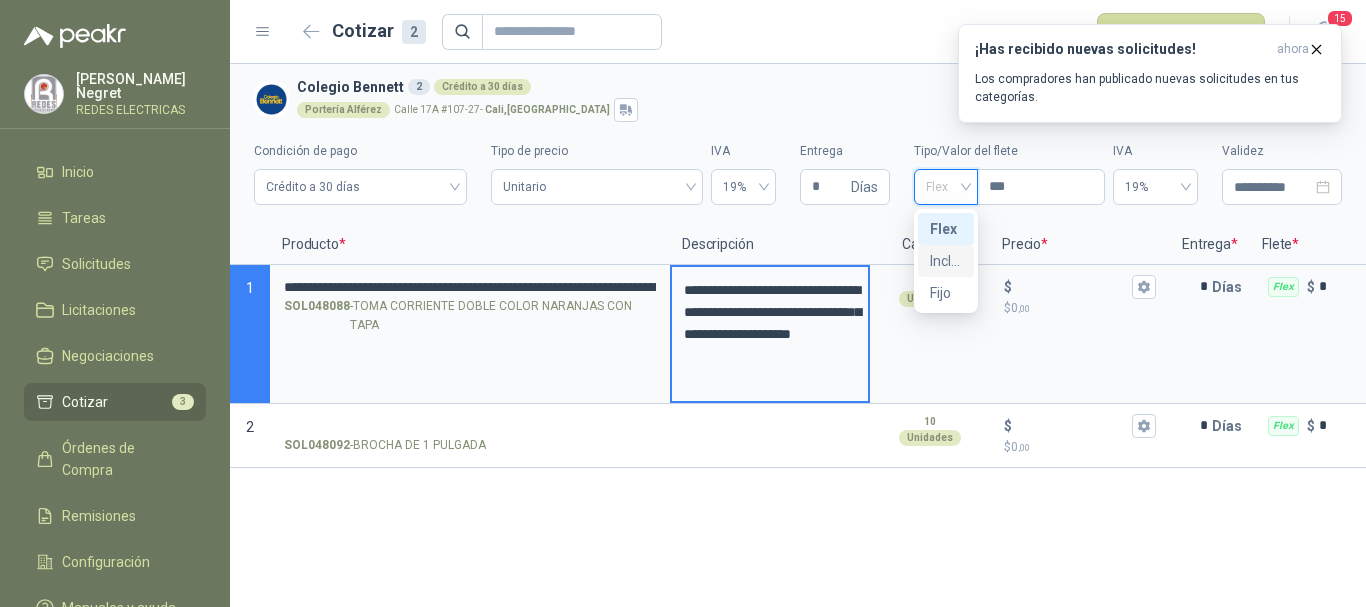 click on "Incluido" at bounding box center (946, 261) 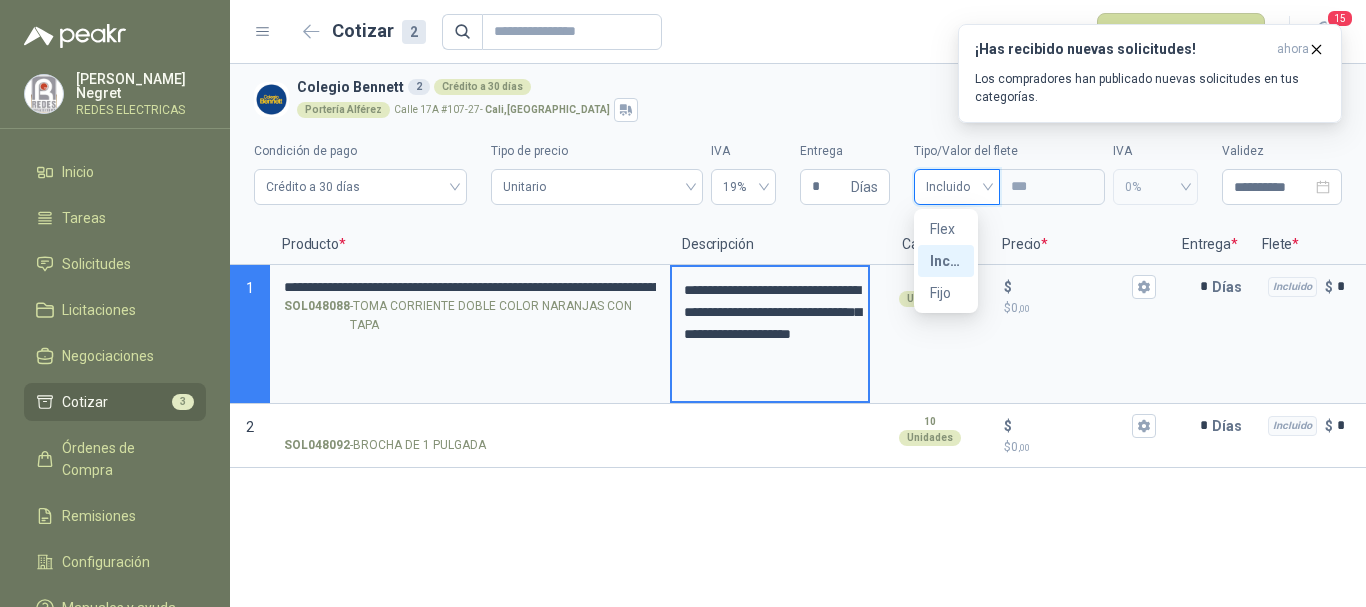 type 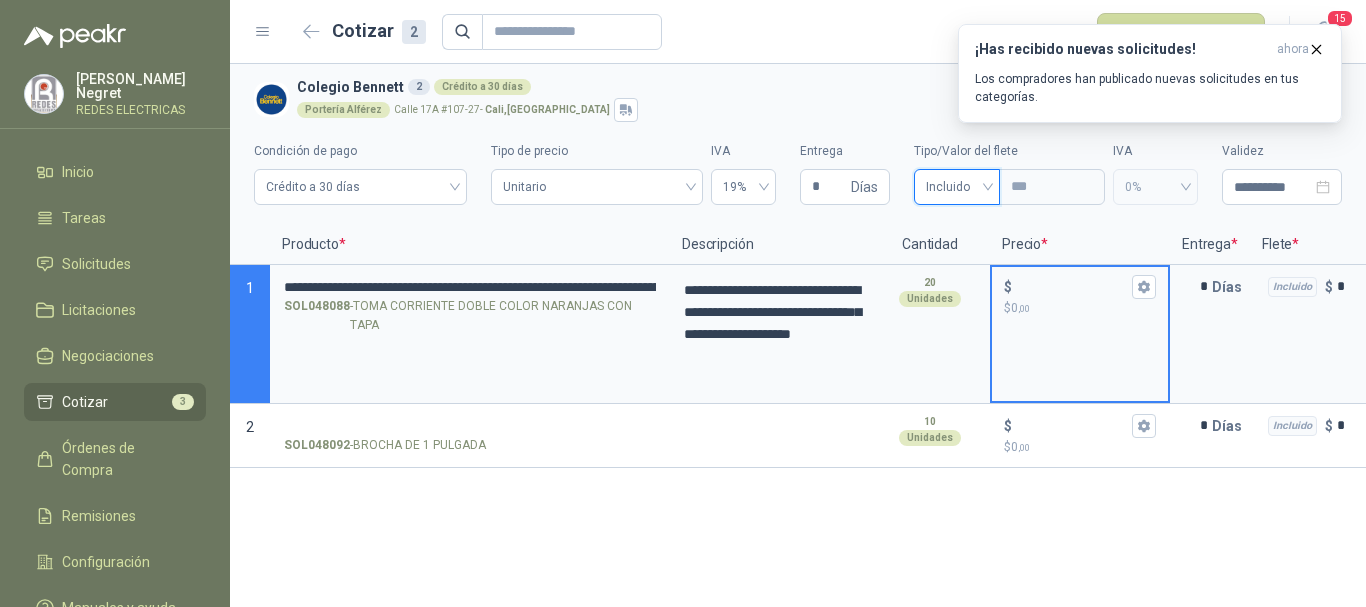 click on "$ $  0 ,00" at bounding box center [1072, 286] 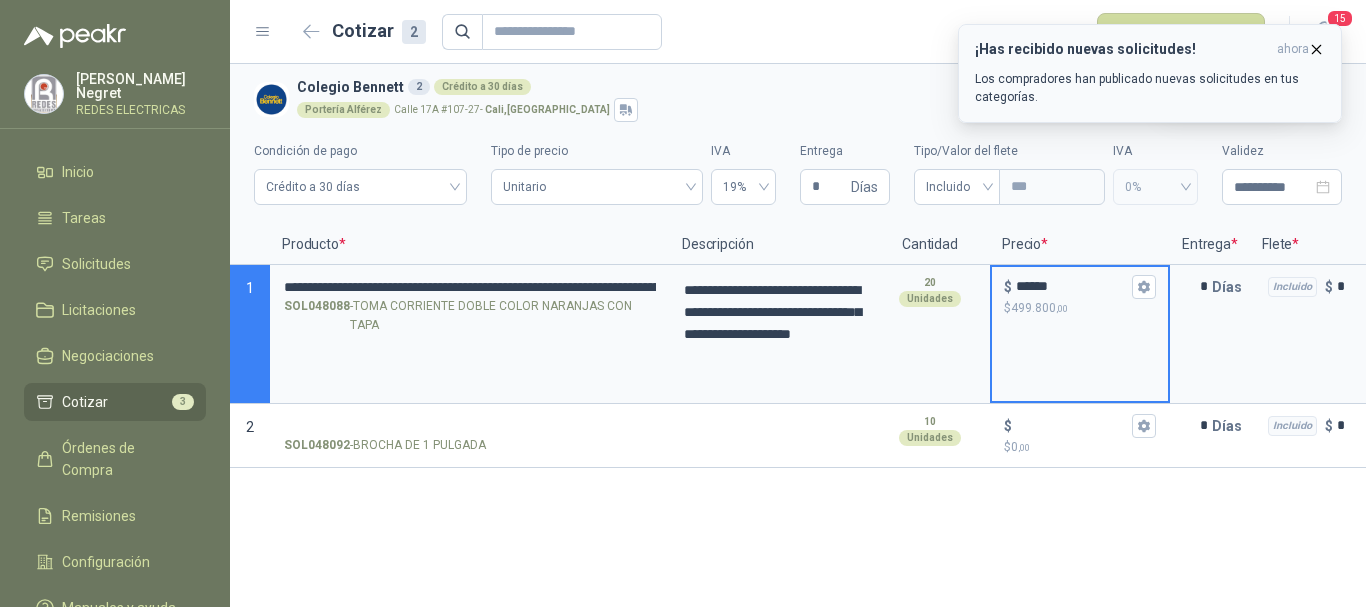 type on "******" 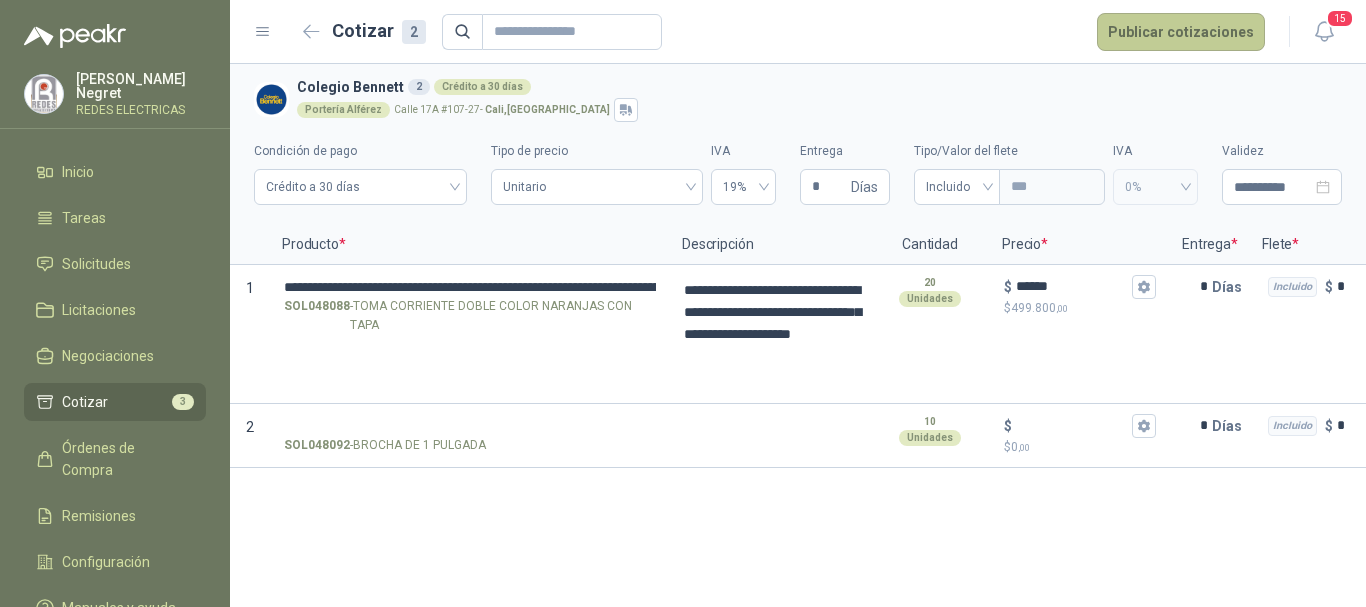 click on "Publicar cotizaciones" at bounding box center [1181, 32] 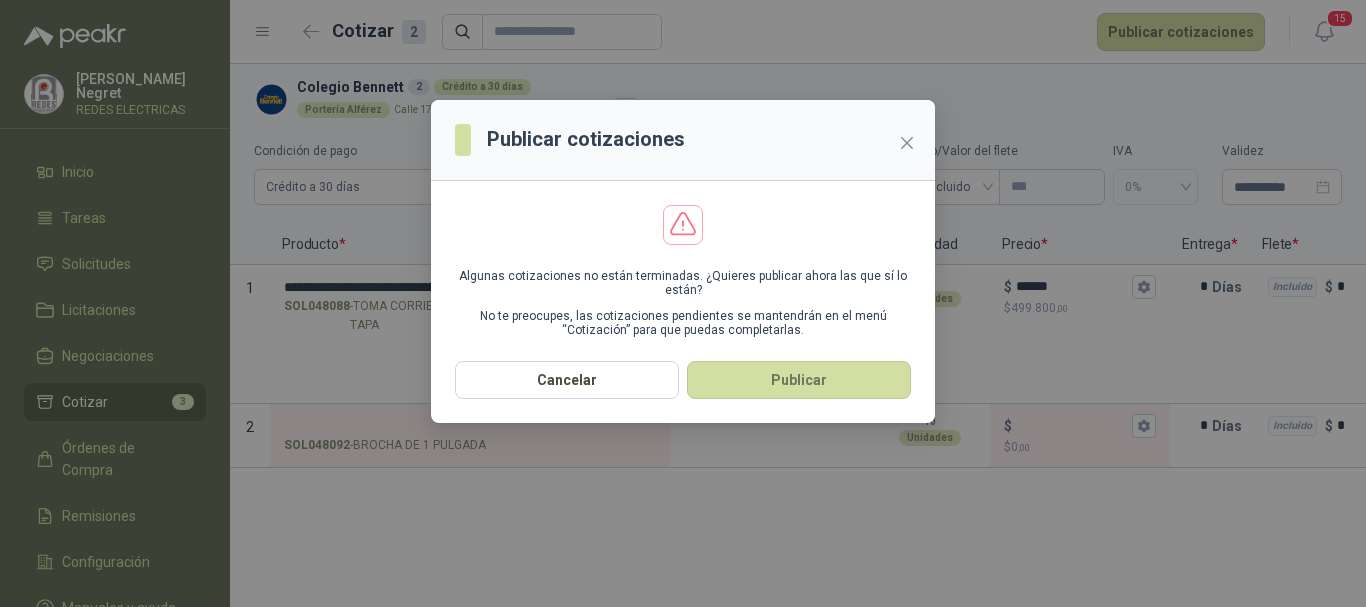 click on "Publicar" at bounding box center [799, 380] 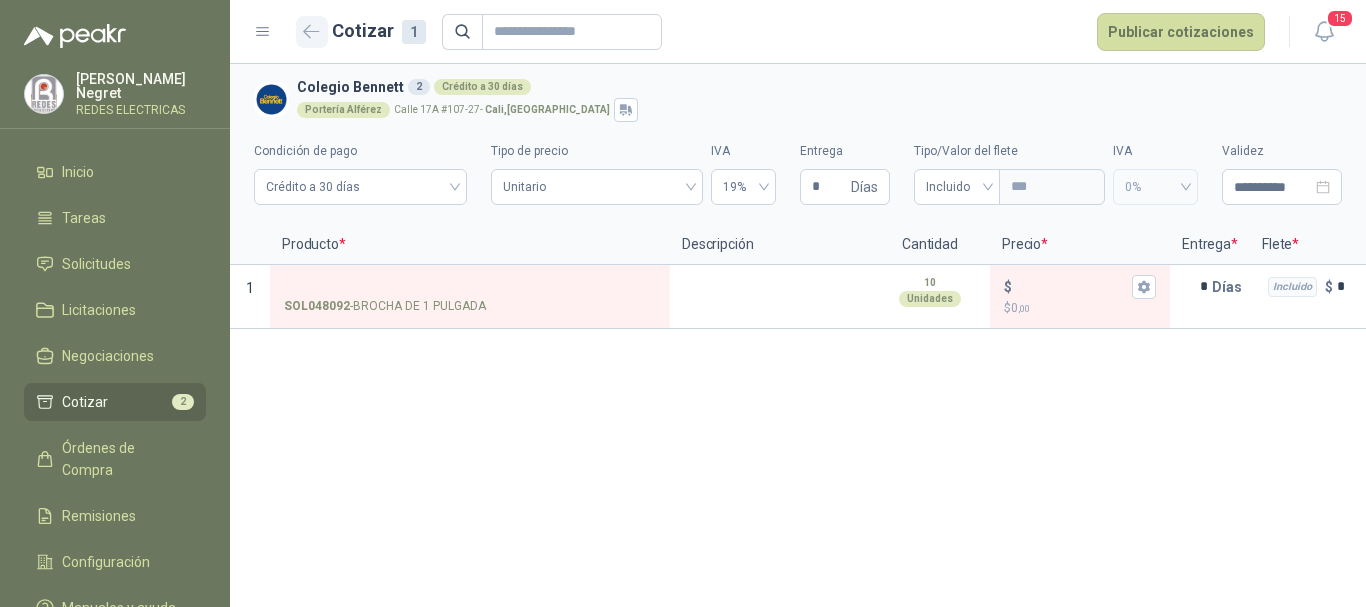 click 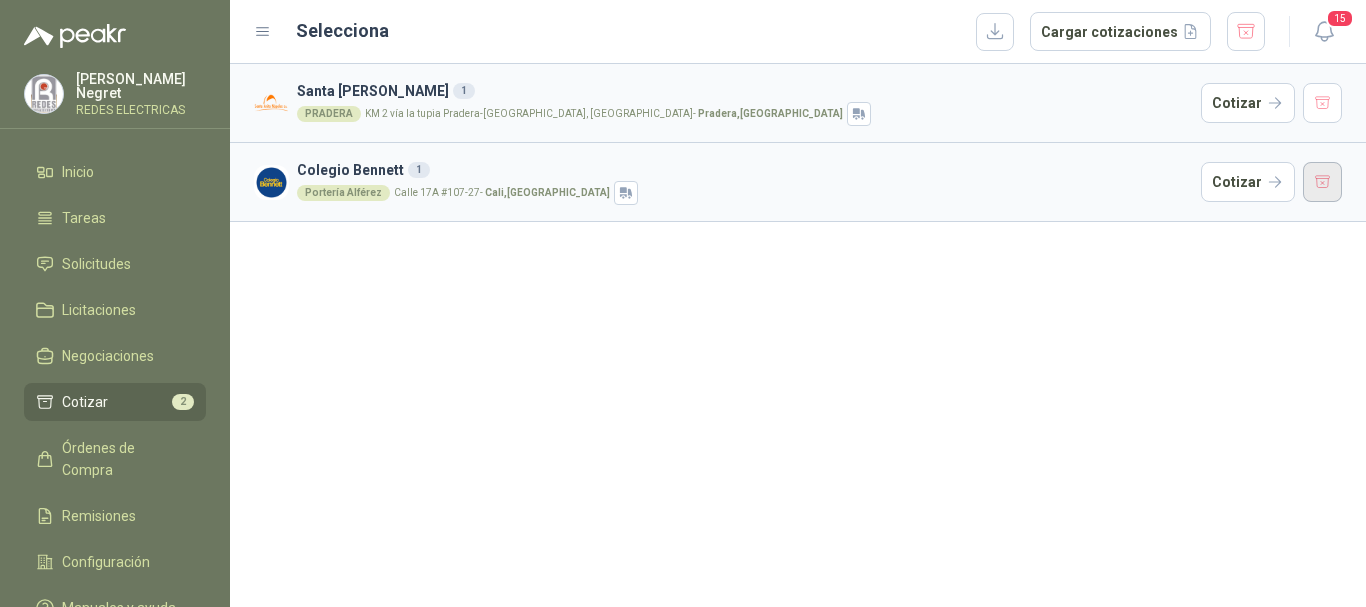 click at bounding box center [1323, 182] 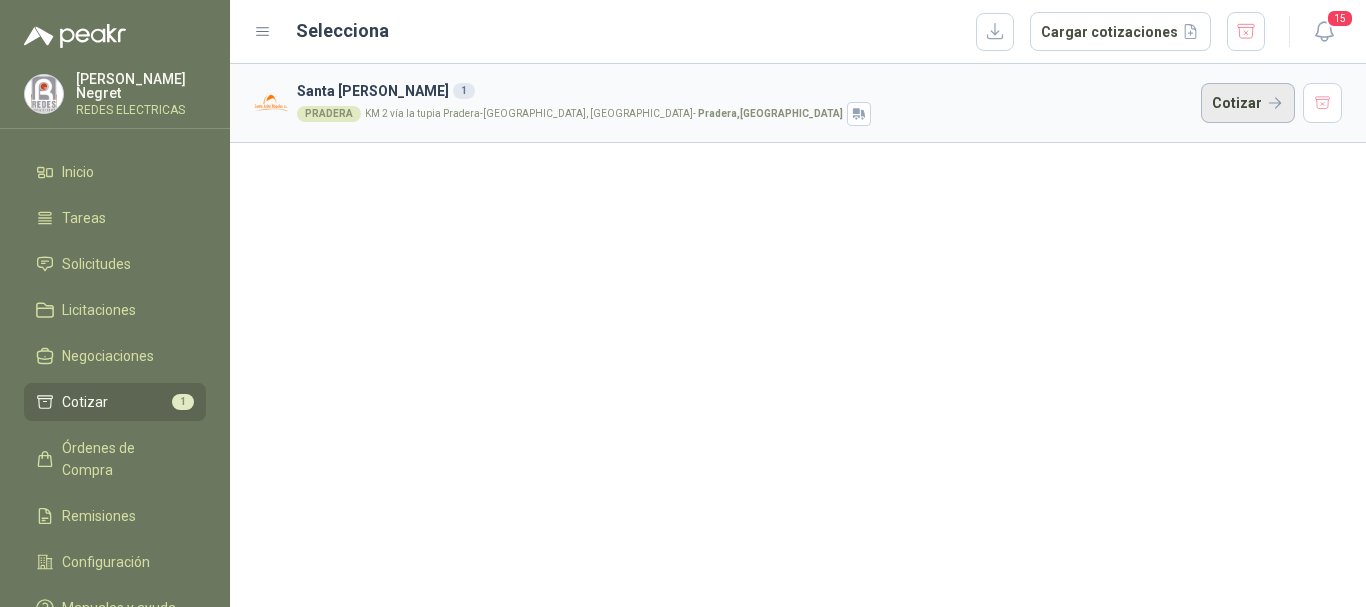 click on "Cotizar" at bounding box center [1248, 103] 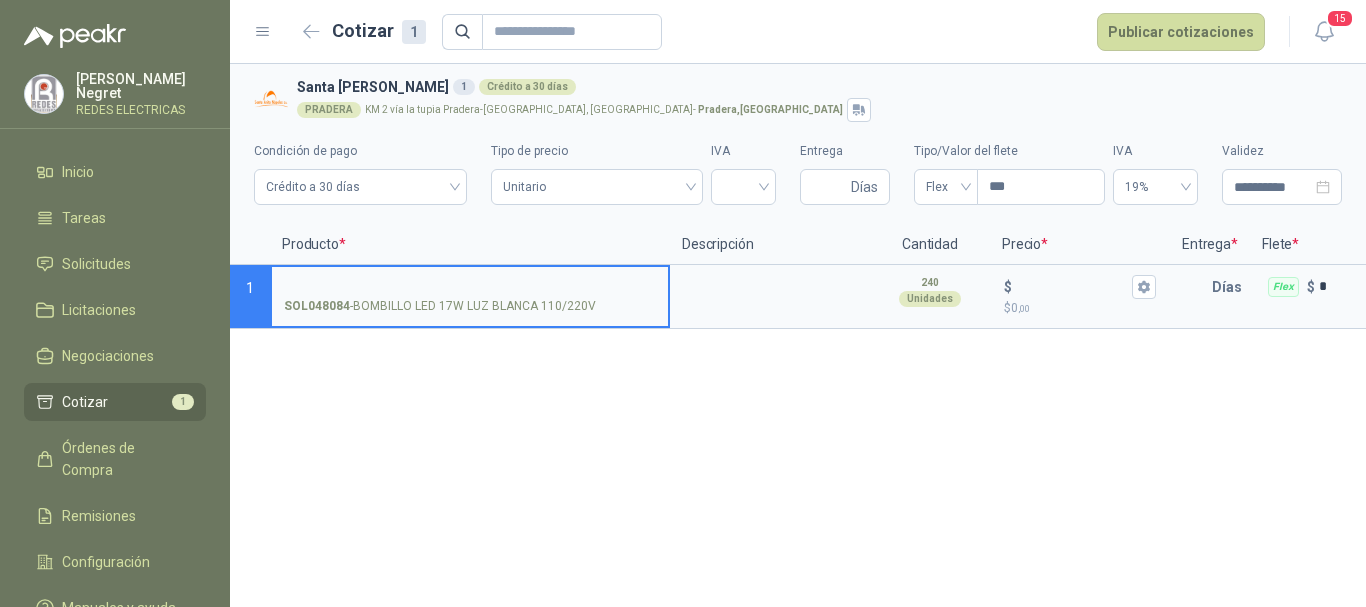 click on "SOL048084  -  BOMBILLO LED 17W LUZ BLANCA 110/220V" at bounding box center (470, 287) 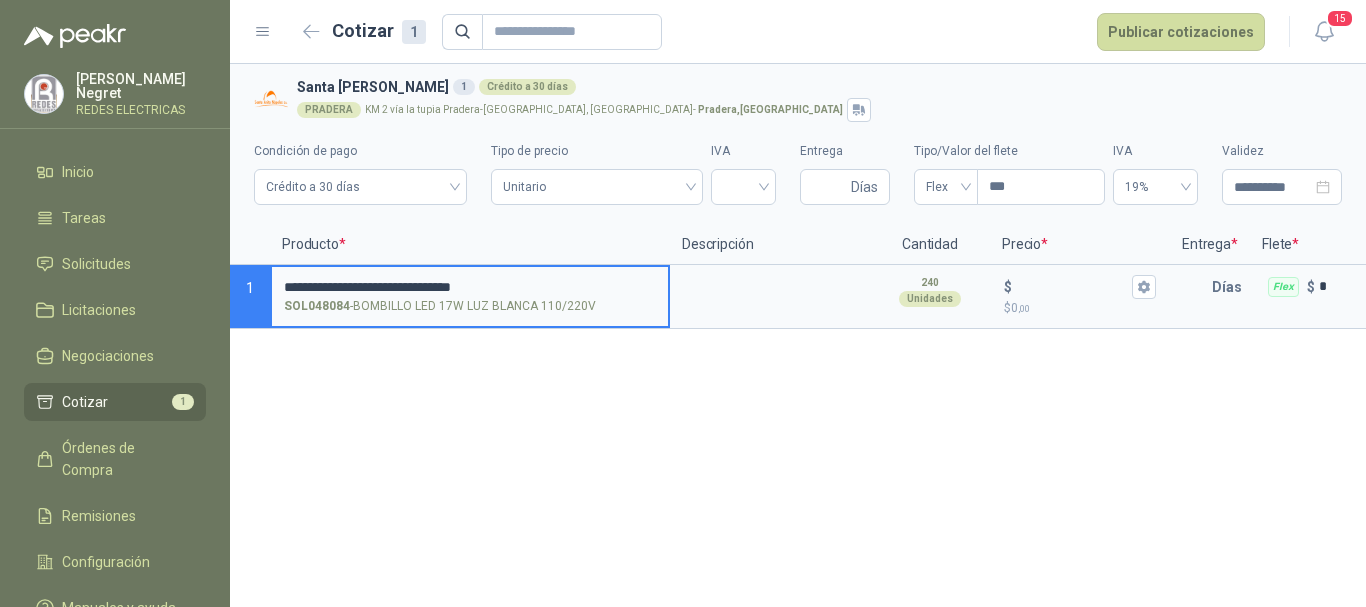 click on "**********" at bounding box center (470, 287) 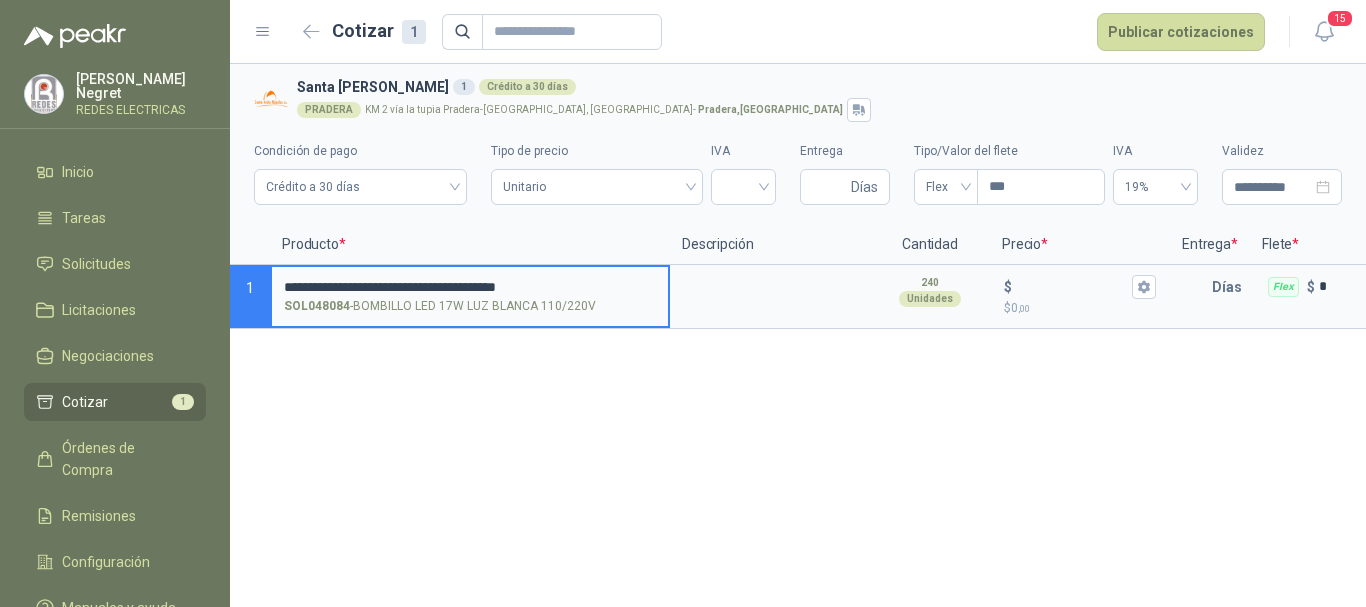drag, startPoint x: 424, startPoint y: 281, endPoint x: 382, endPoint y: 281, distance: 42 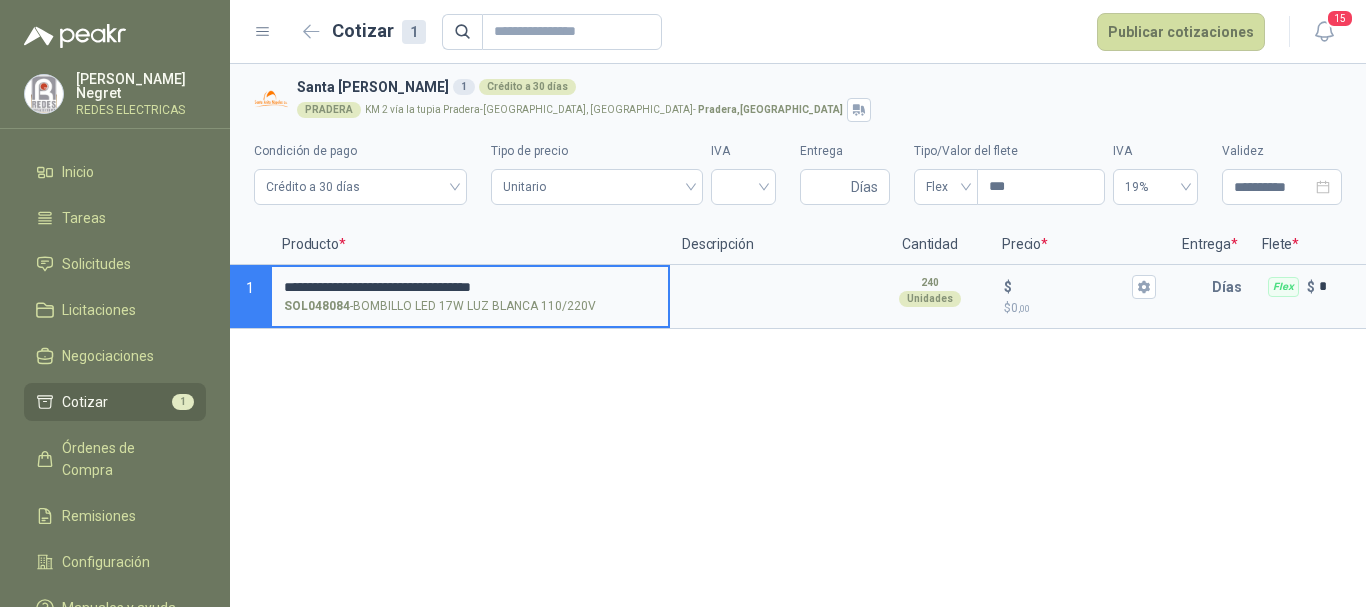 click on "**********" at bounding box center (470, 287) 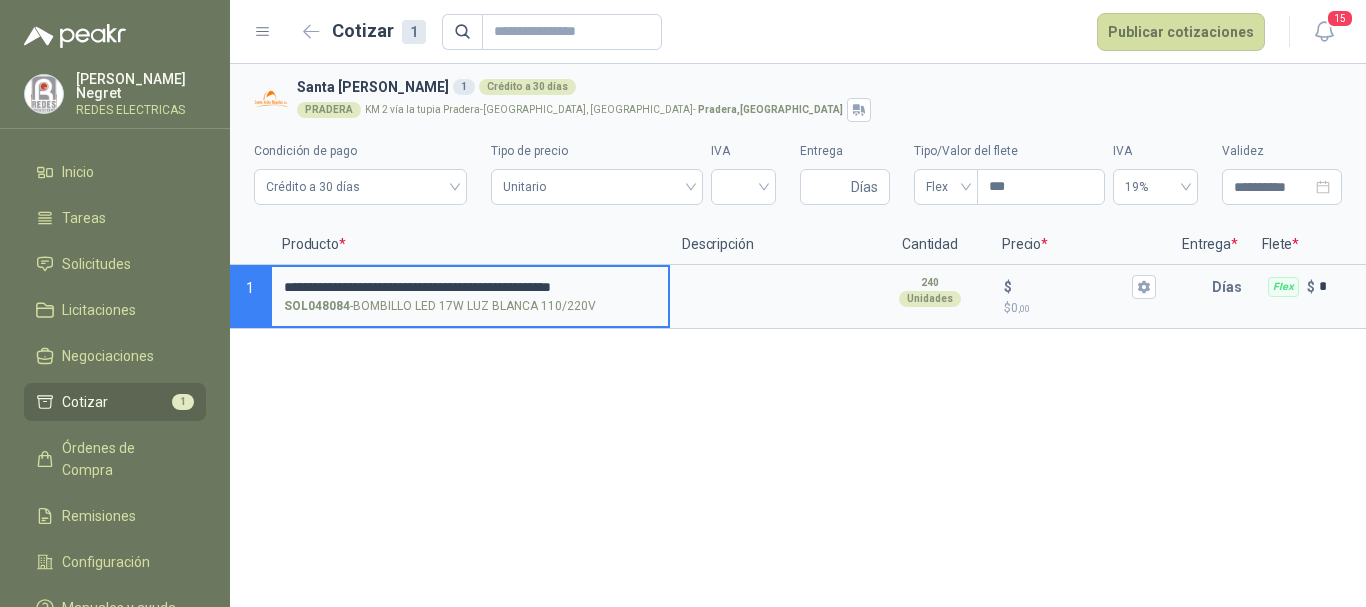 scroll, scrollTop: 0, scrollLeft: 31, axis: horizontal 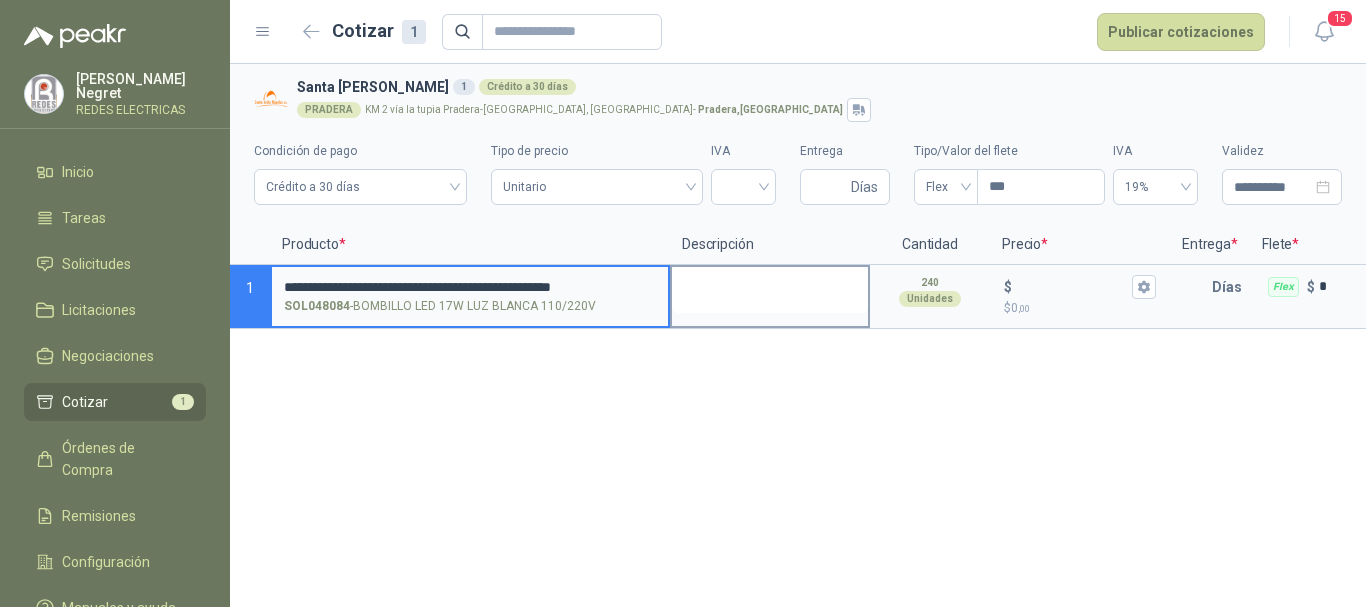 type on "**********" 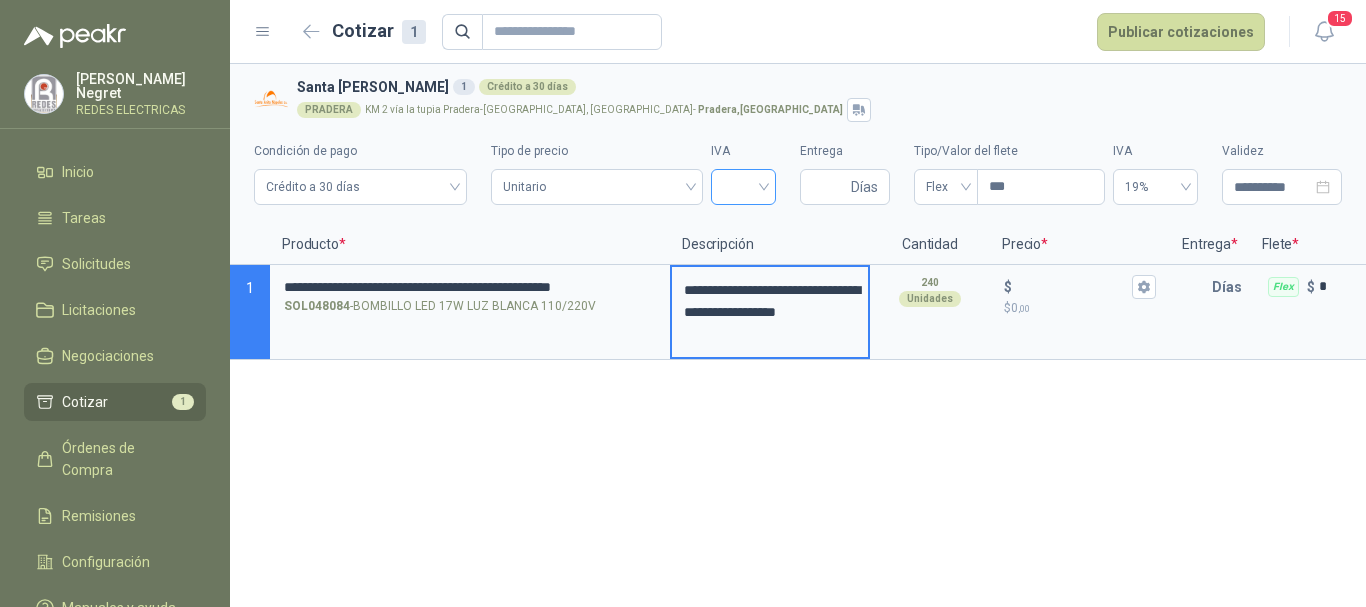 click at bounding box center (743, 185) 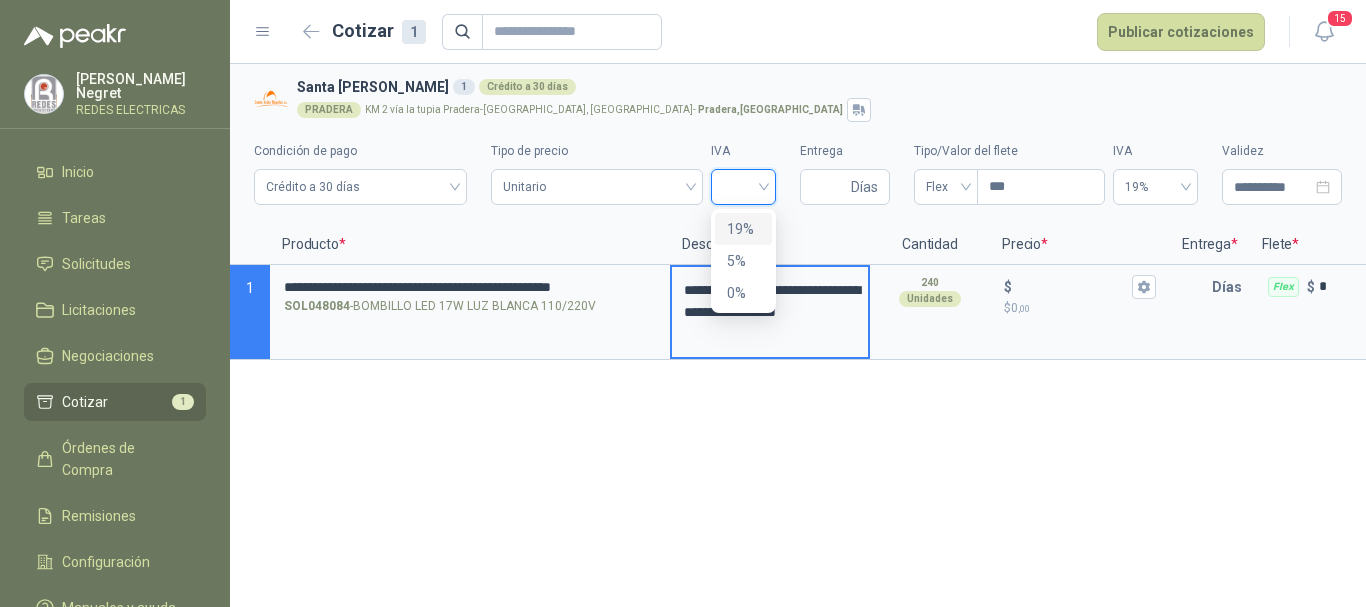 click on "19%" at bounding box center [743, 229] 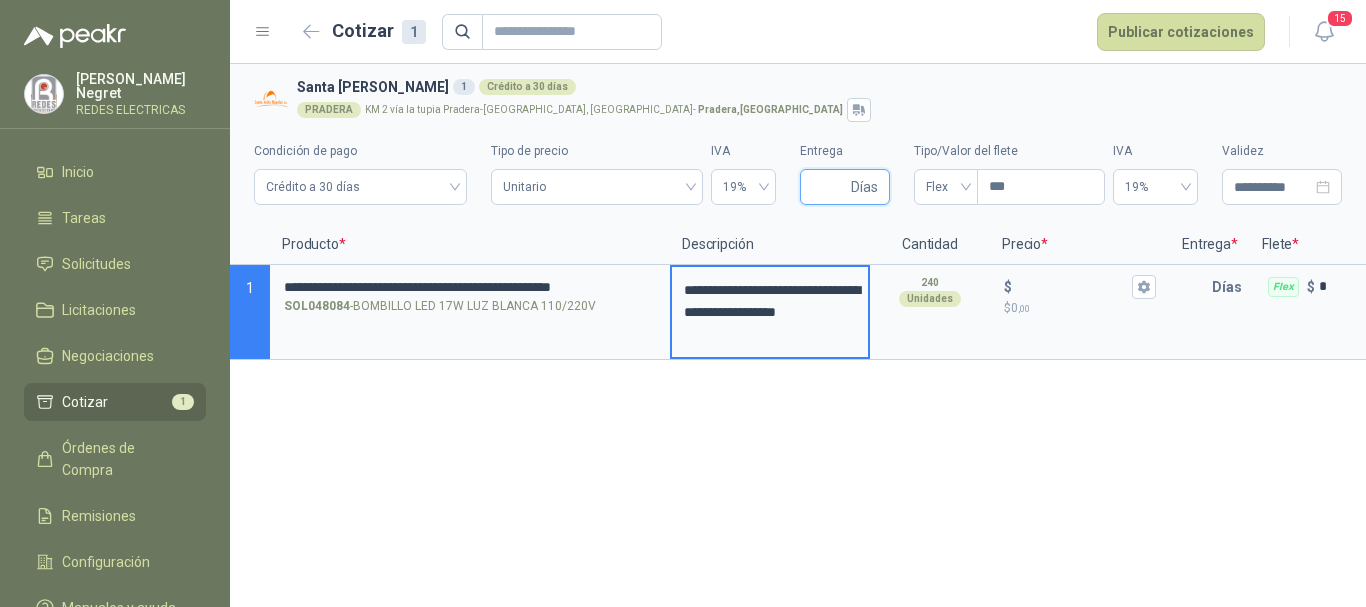 click on "Entrega" at bounding box center [829, 187] 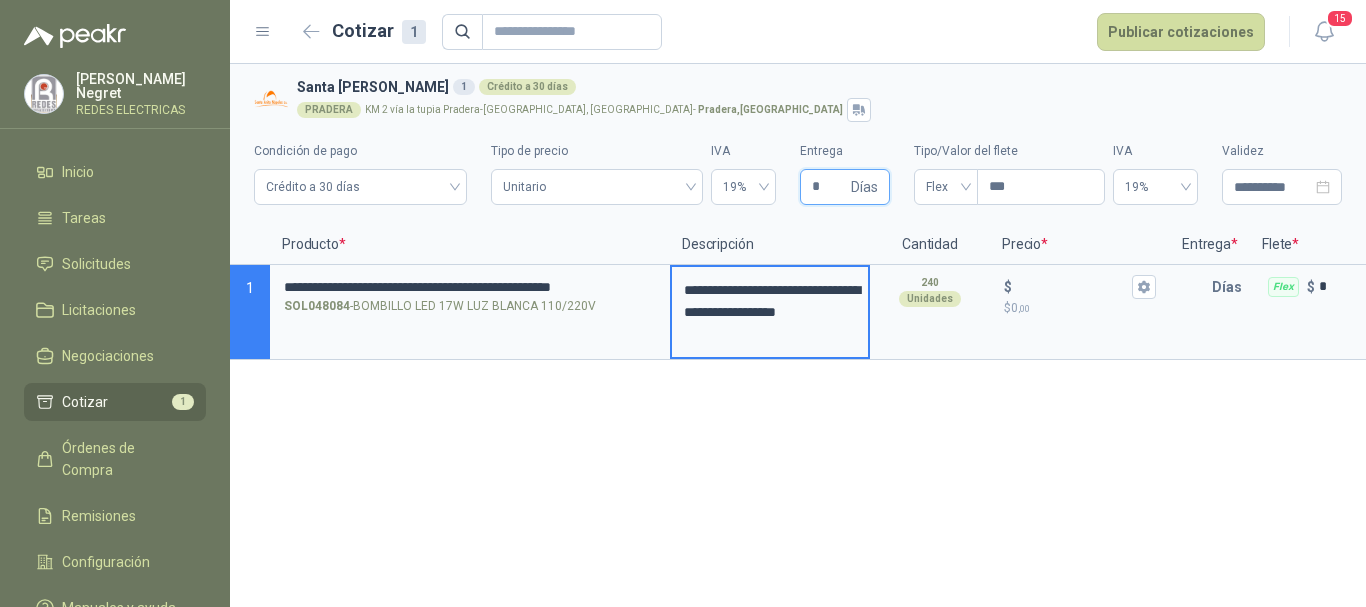 type 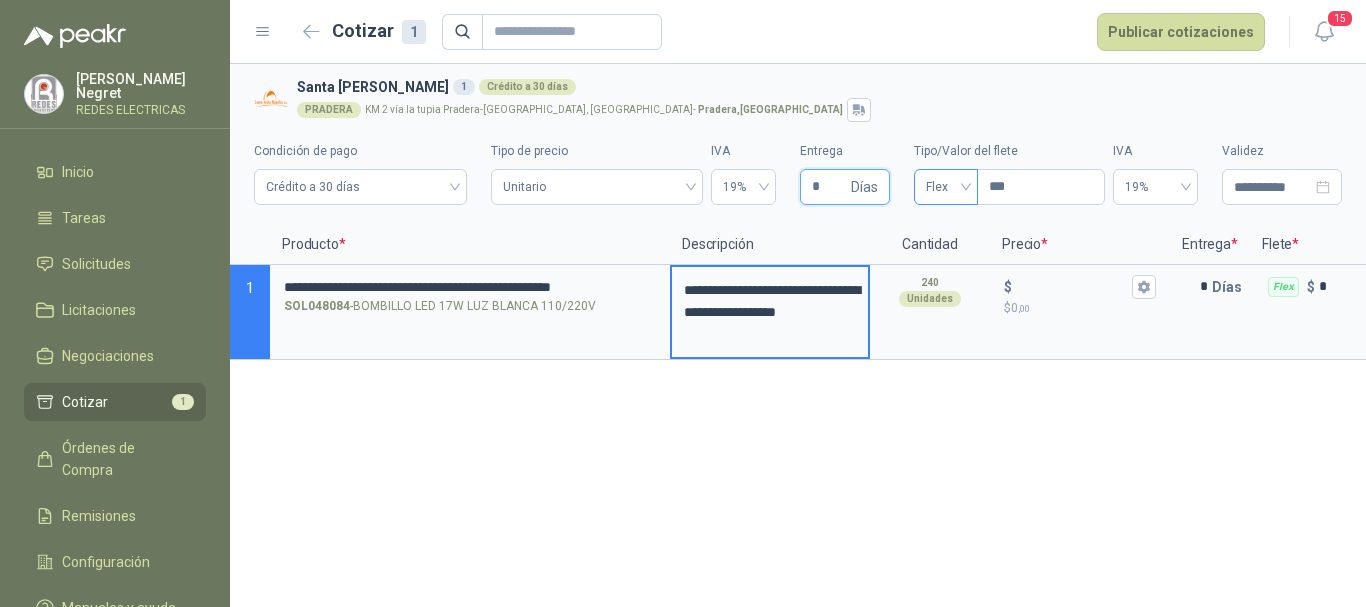 click on "Flex" at bounding box center (946, 187) 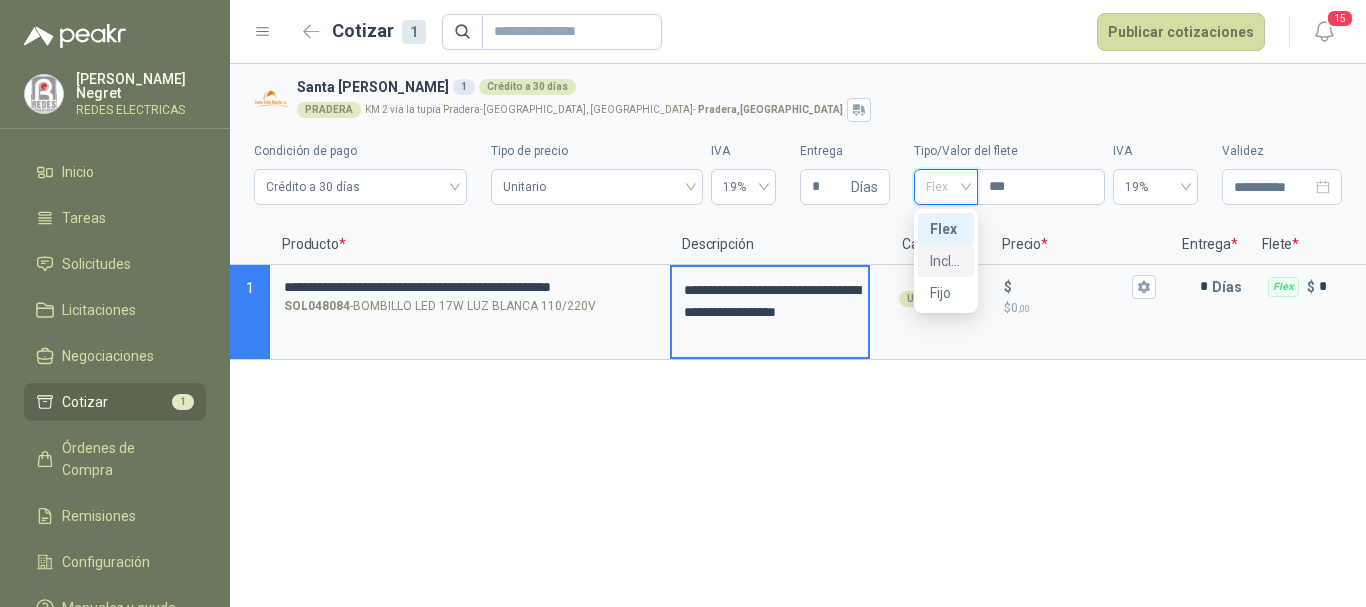click on "Incluido" at bounding box center (946, 261) 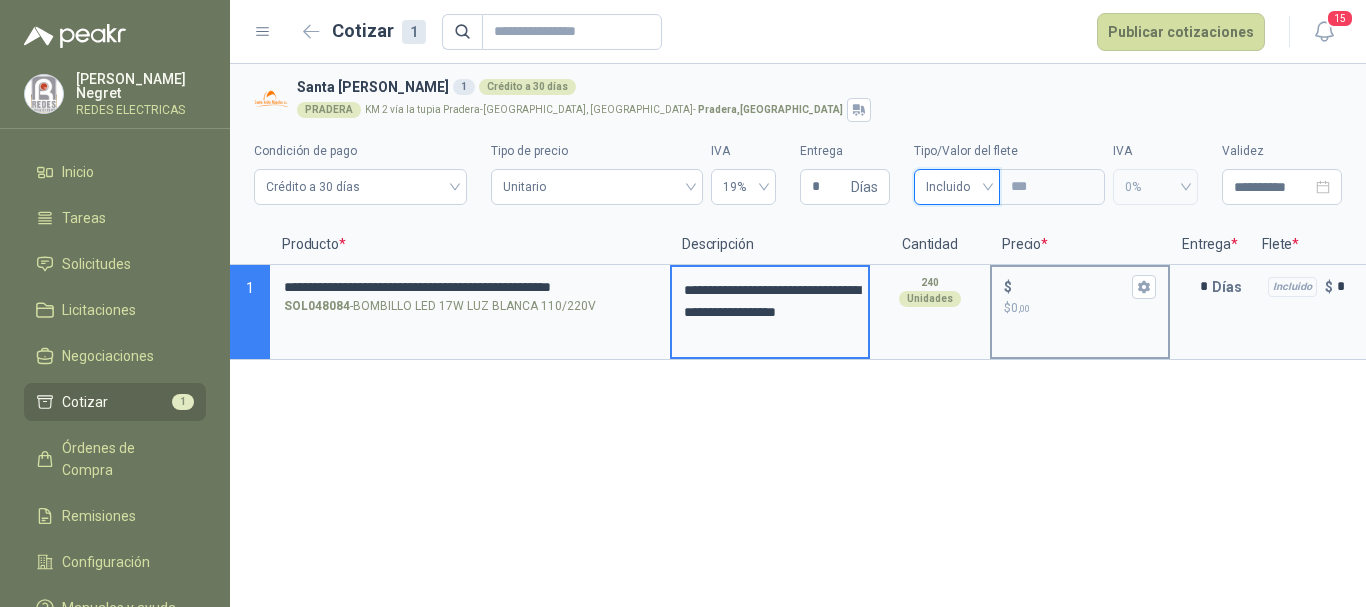 click on "$ $  0 ,00" at bounding box center (1072, 286) 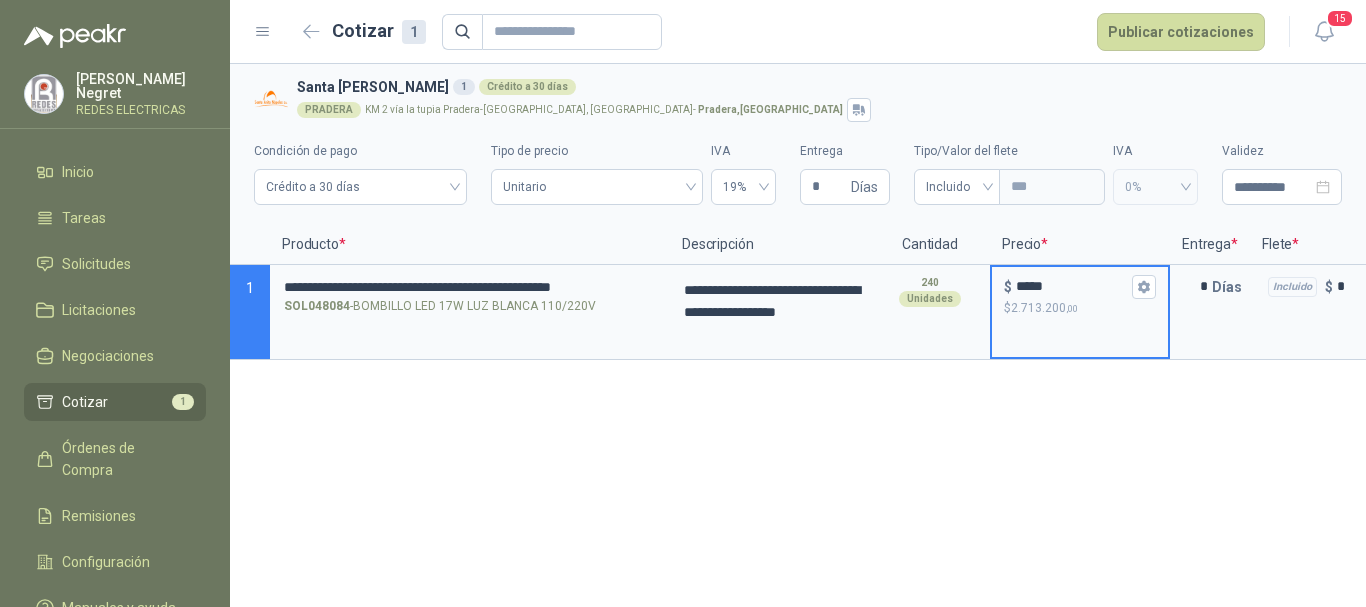 type on "*****" 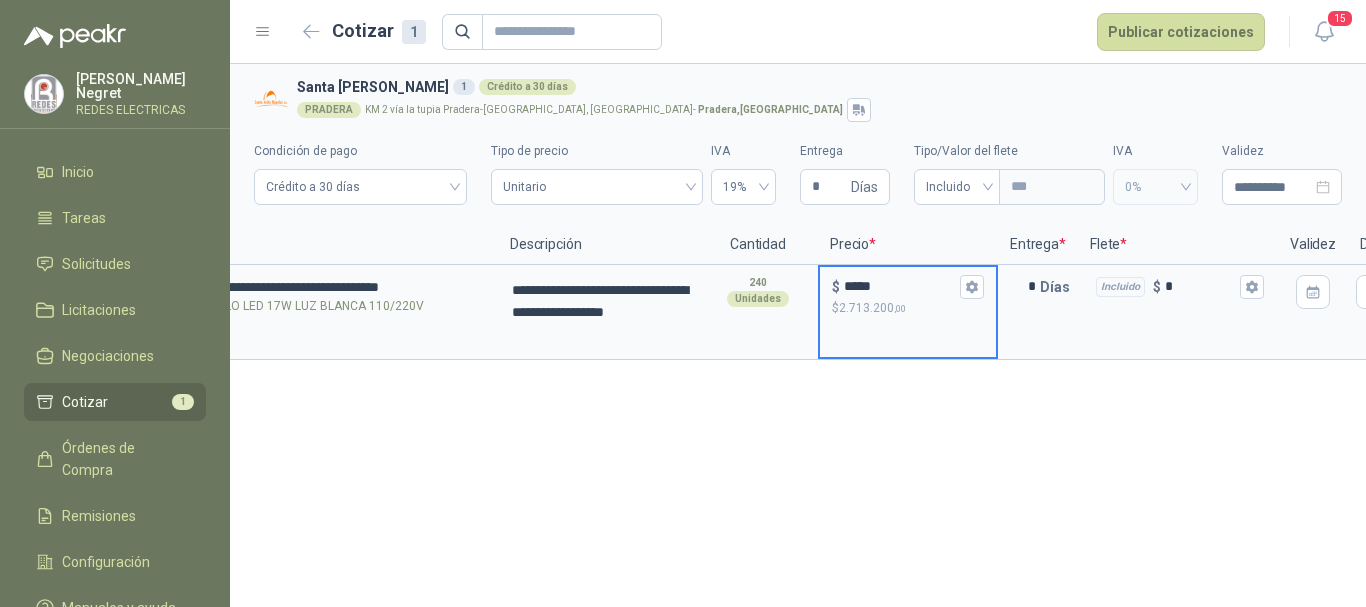 scroll, scrollTop: 0, scrollLeft: 158, axis: horizontal 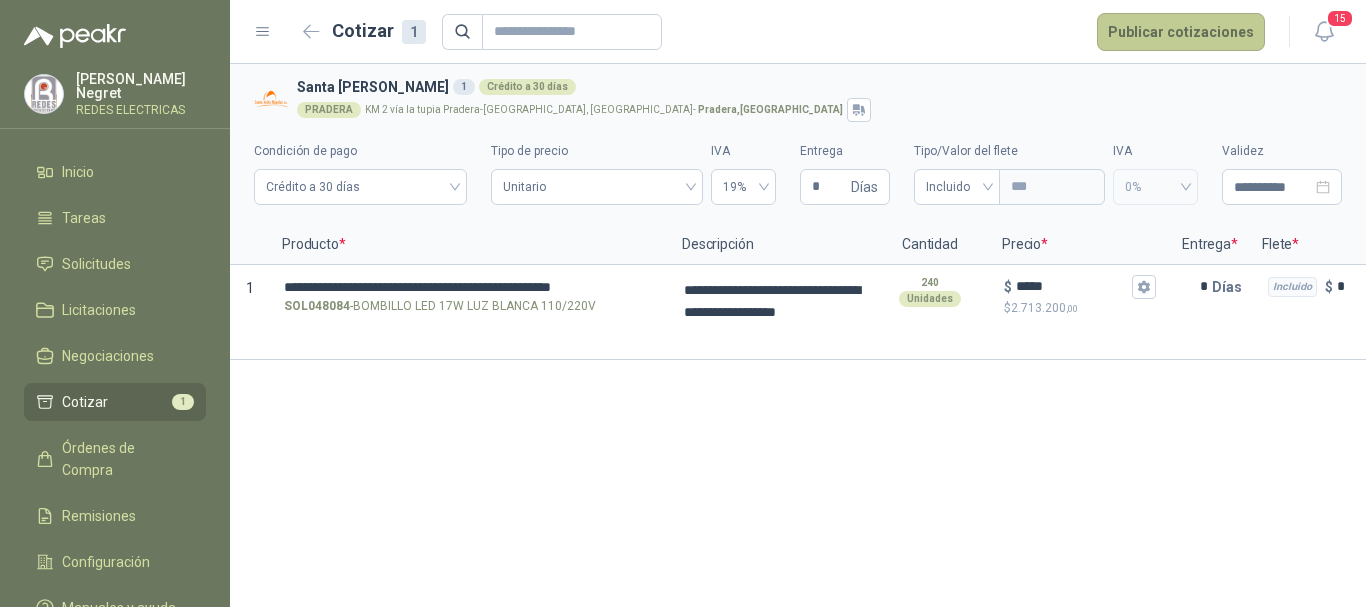 click on "Publicar cotizaciones" at bounding box center [1181, 32] 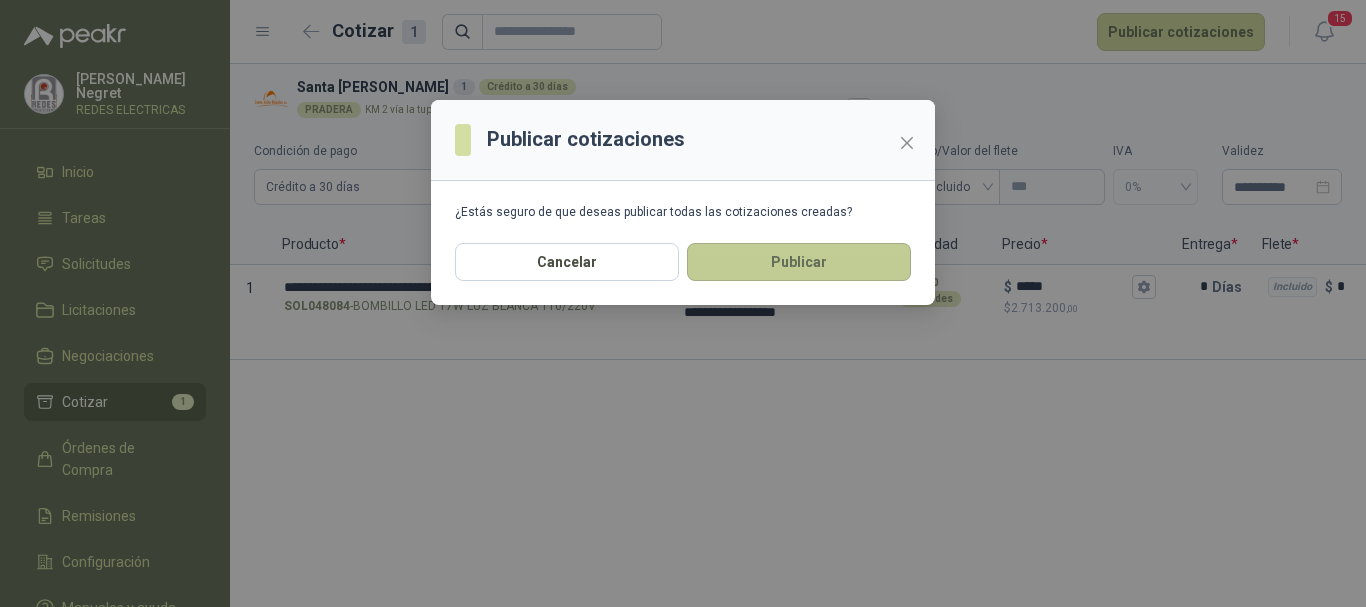 click on "Publicar" at bounding box center [799, 262] 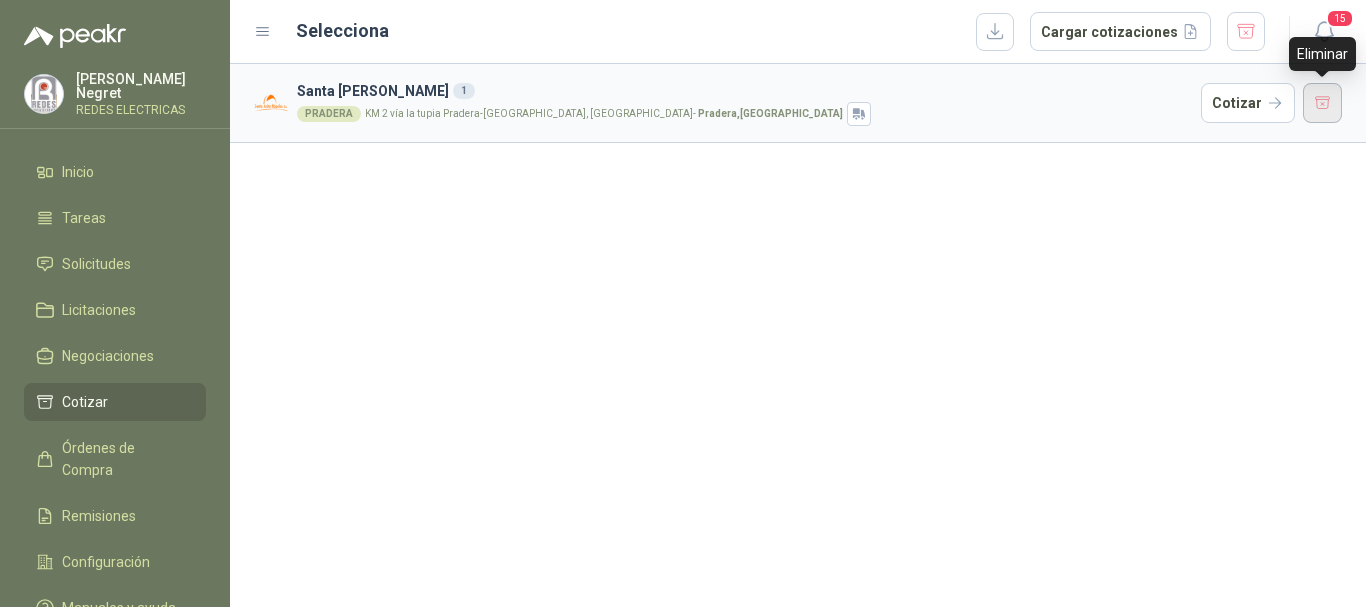 click at bounding box center [1323, 103] 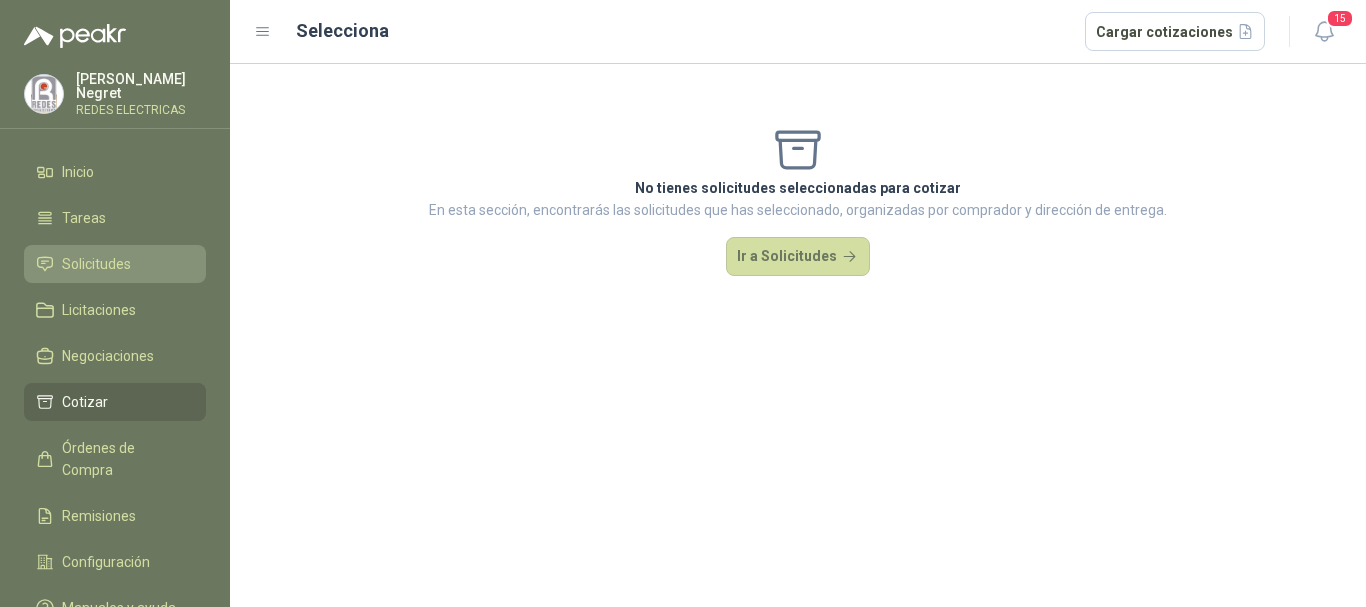 click on "Solicitudes" at bounding box center [115, 264] 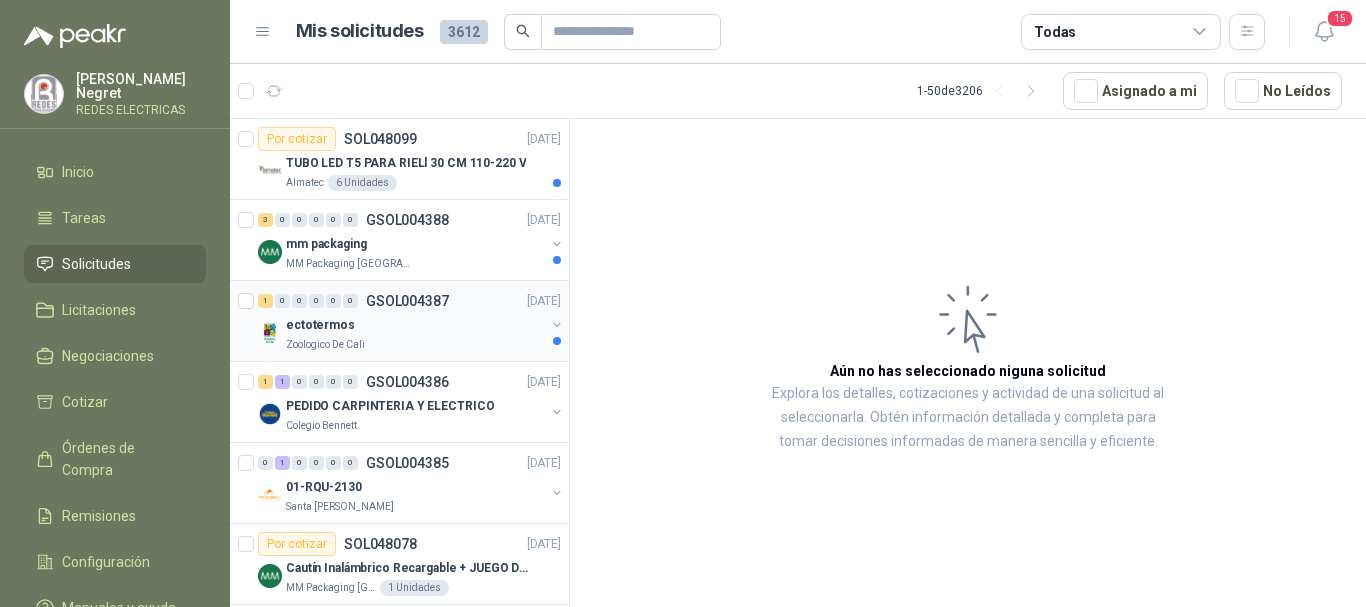 click on "Zoologico De Cali" at bounding box center [415, 345] 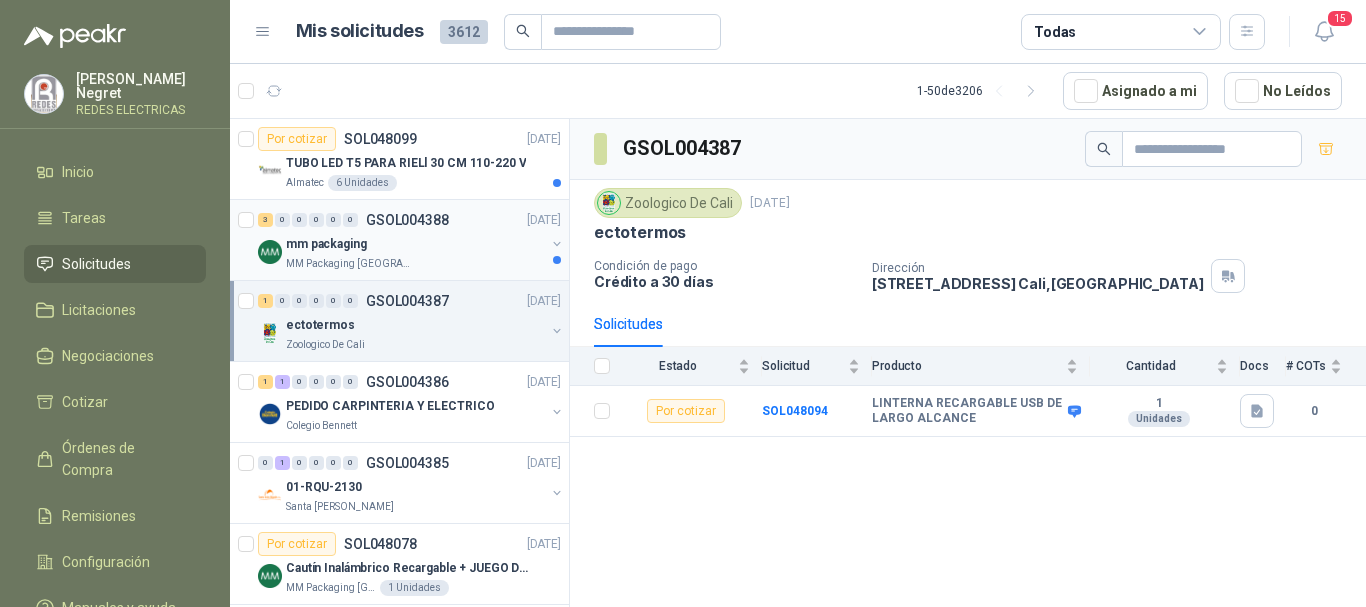 click on "3   0   0   0   0   0   GSOL004388 [DATE]" at bounding box center (411, 220) 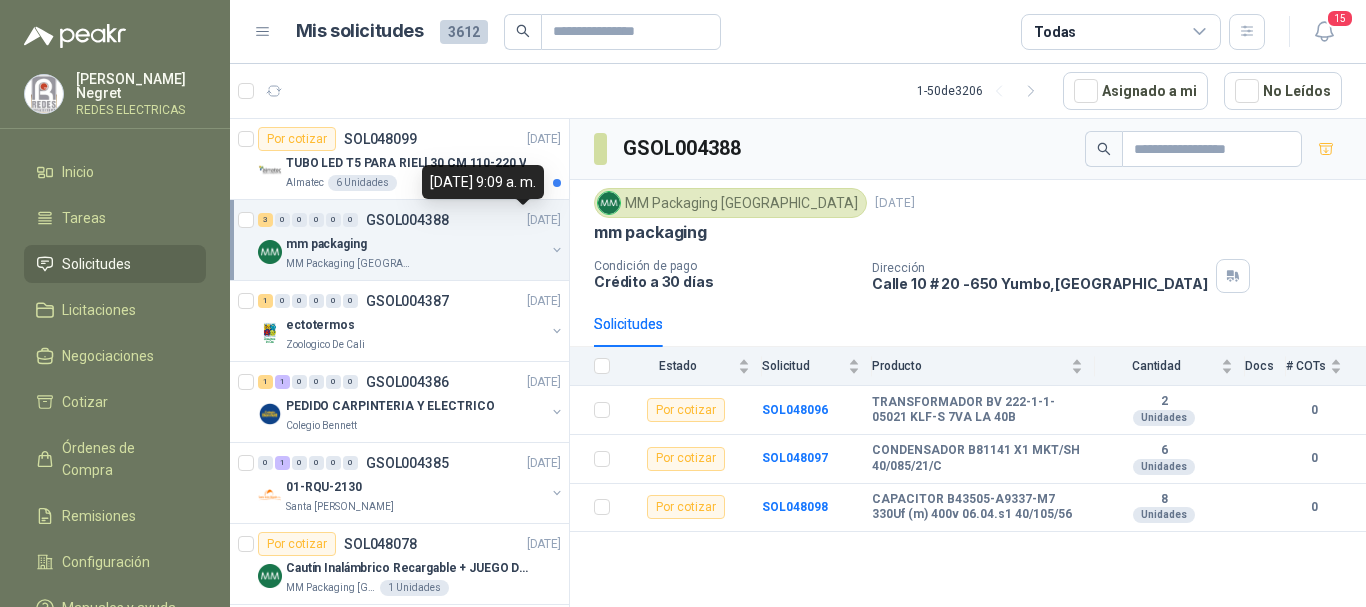 click on "[DATE] 9:09 a. m." at bounding box center (483, 182) 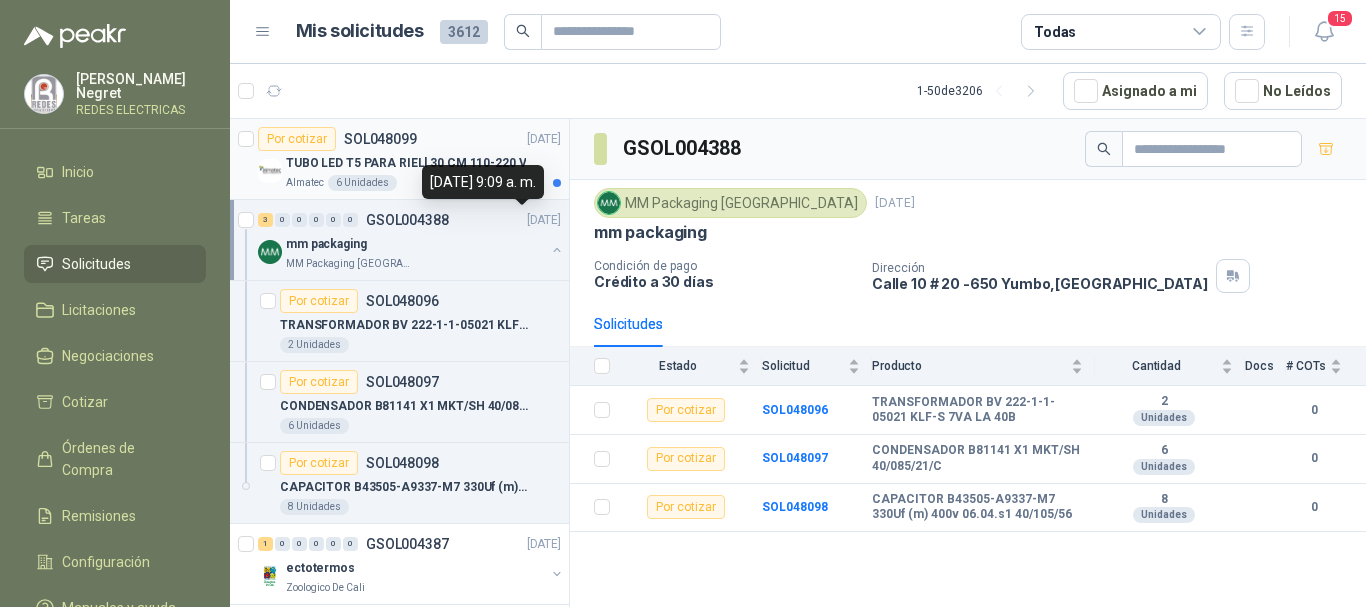 click on "Por cotizar SOL048099 [DATE]" at bounding box center [409, 139] 